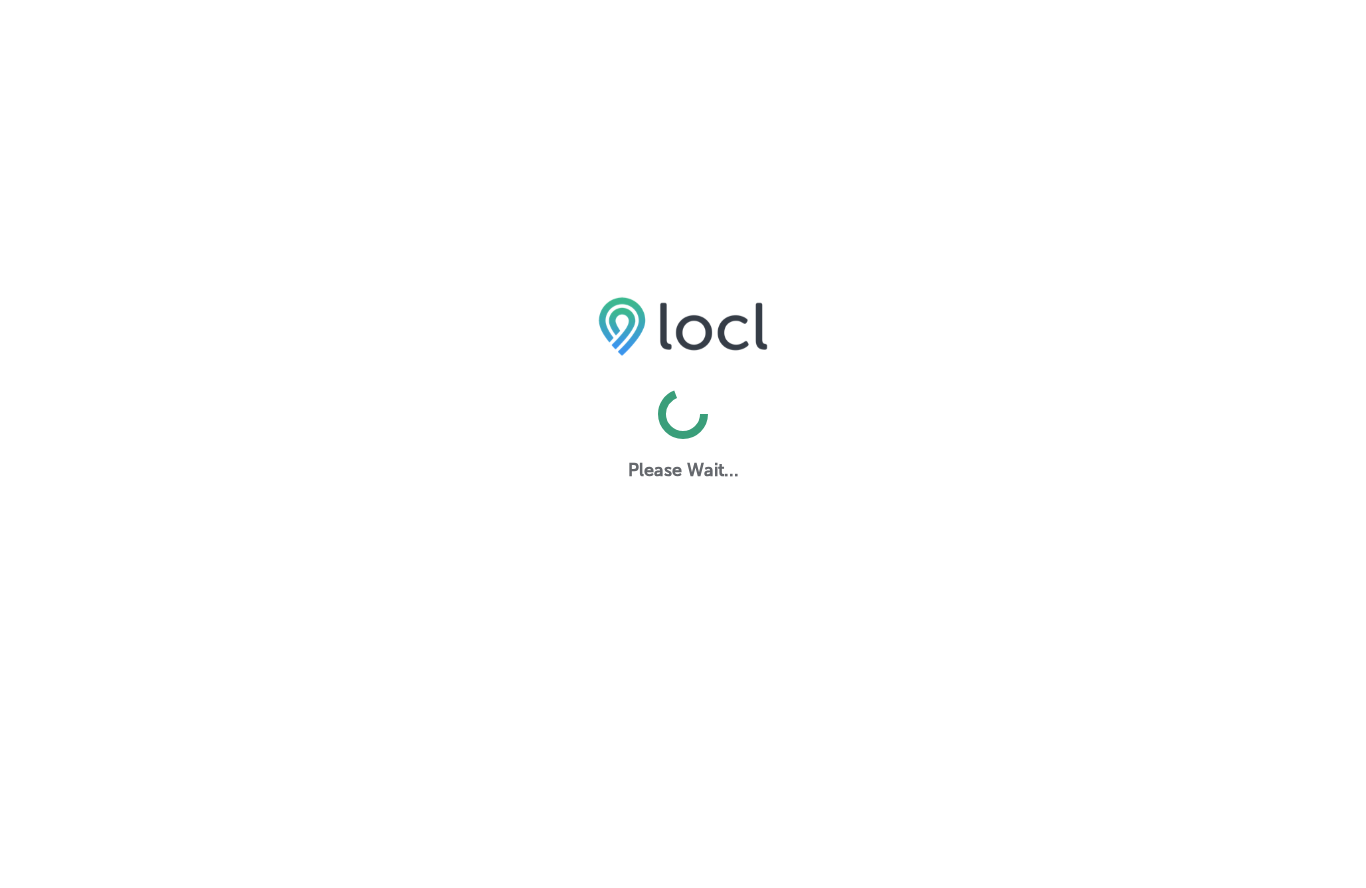 scroll, scrollTop: 0, scrollLeft: 0, axis: both 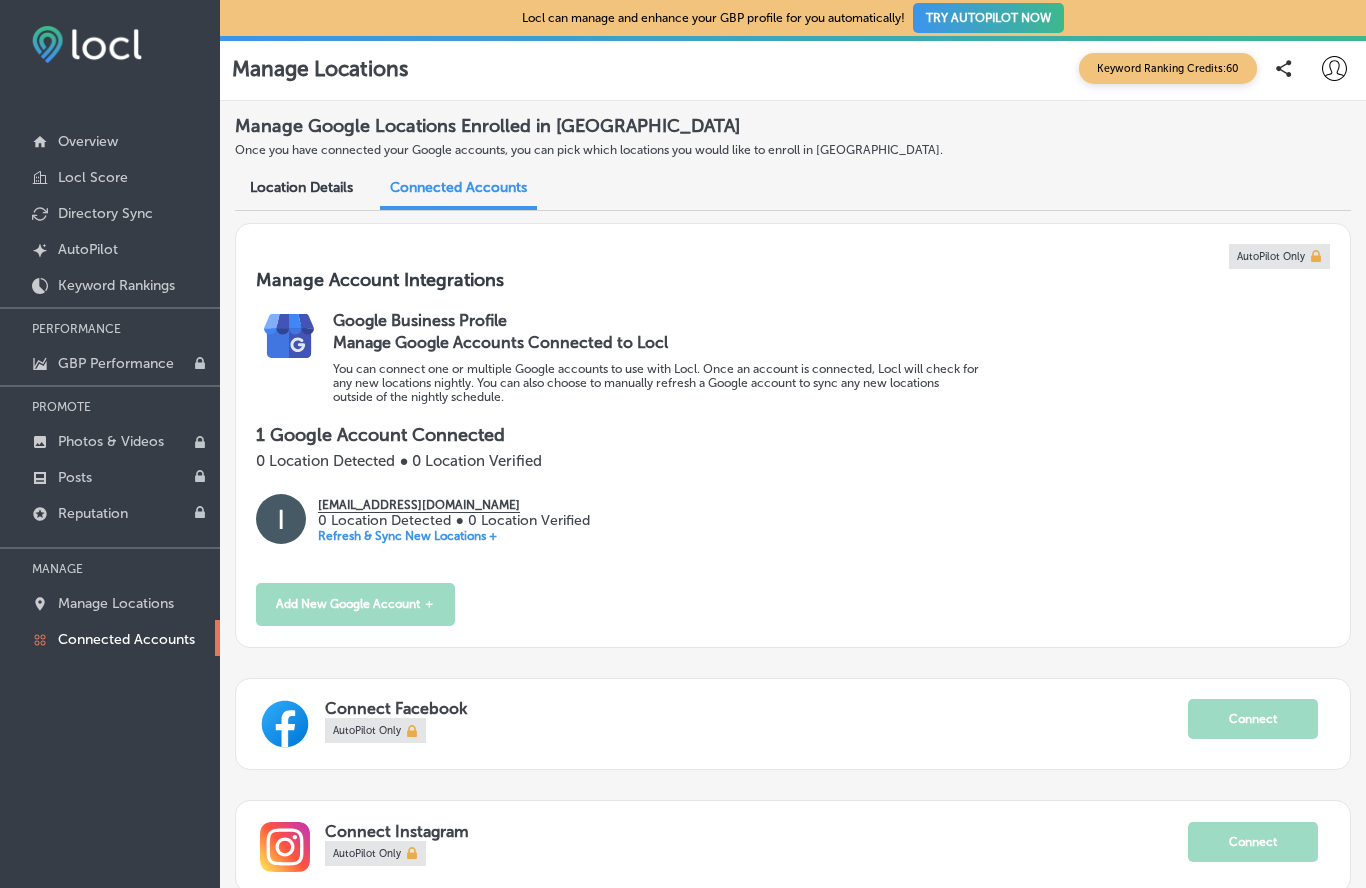 click 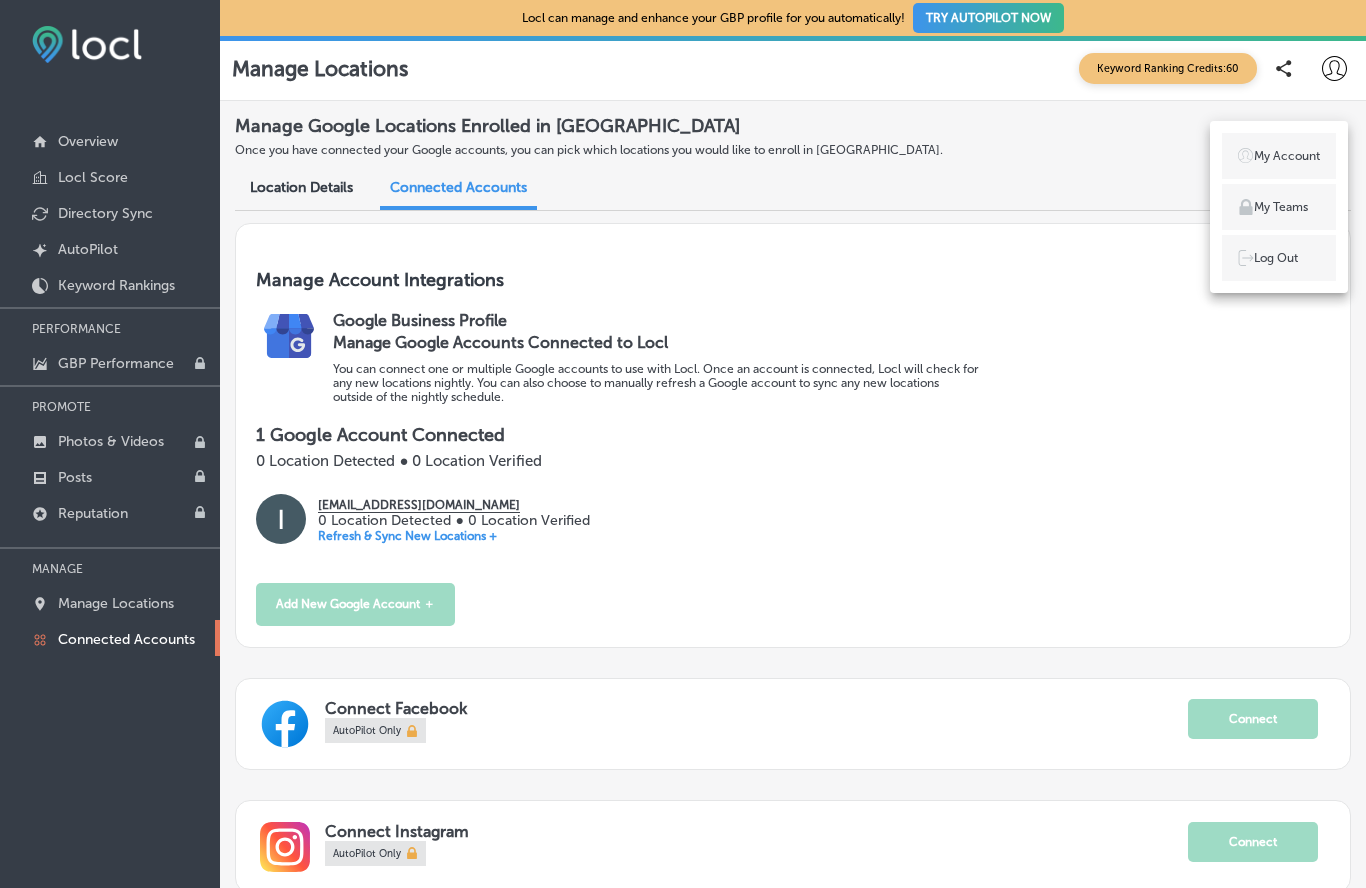 click on "Log Out" at bounding box center [1276, 258] 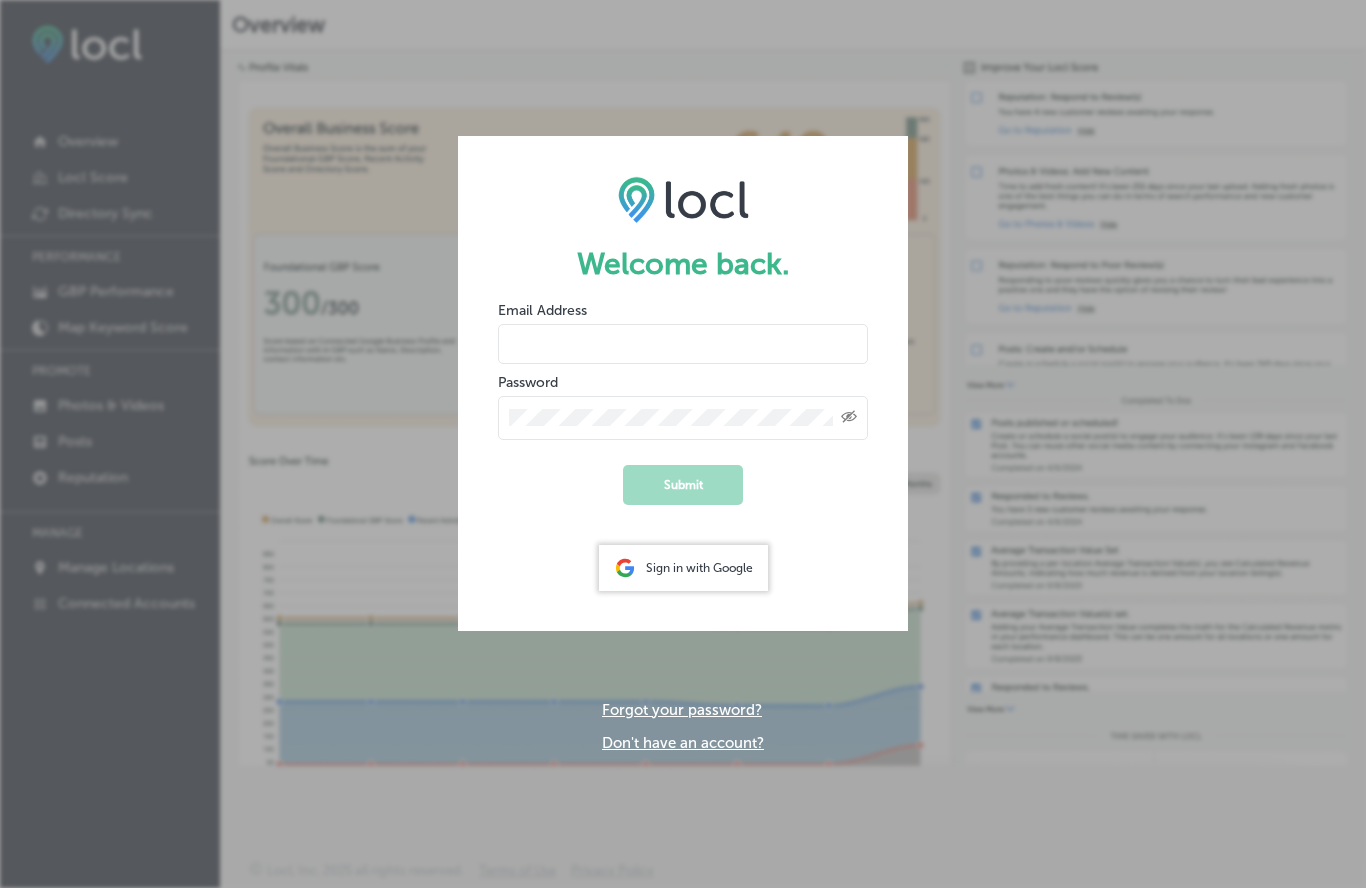 click at bounding box center [683, 344] 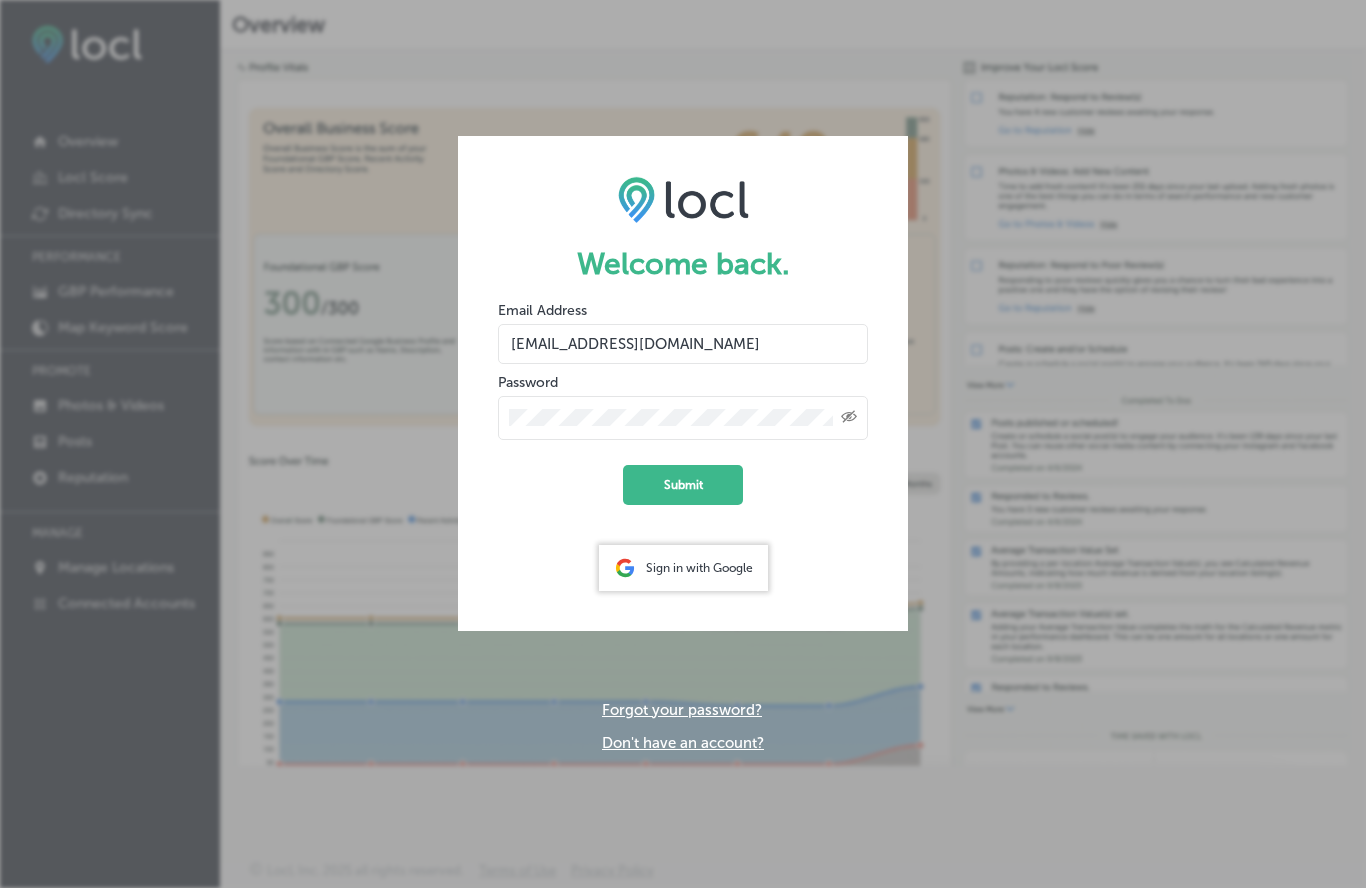 click on "Submit" 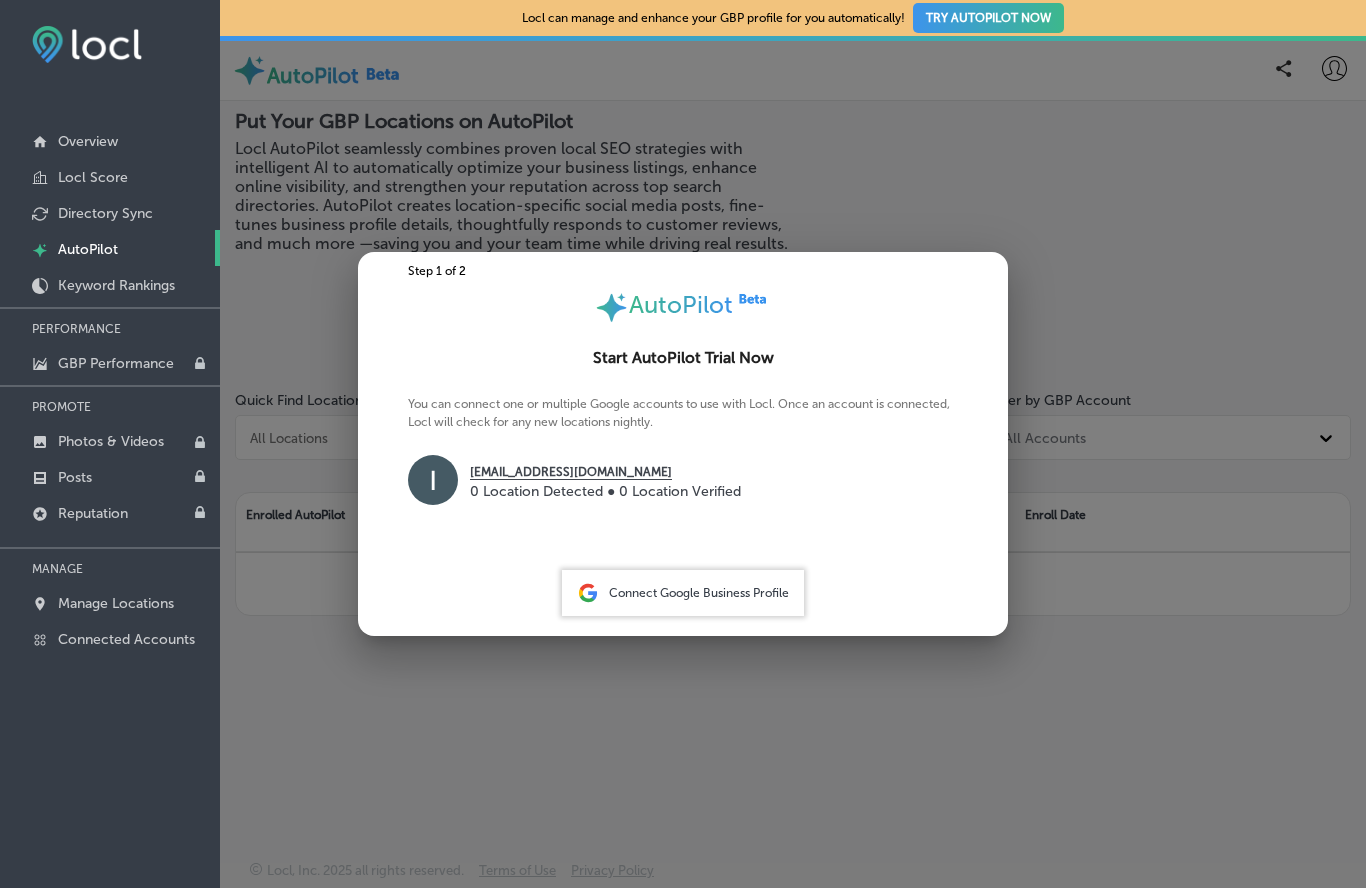 click on "0 Location Detected ● 0 Location Verified" at bounding box center (605, 491) 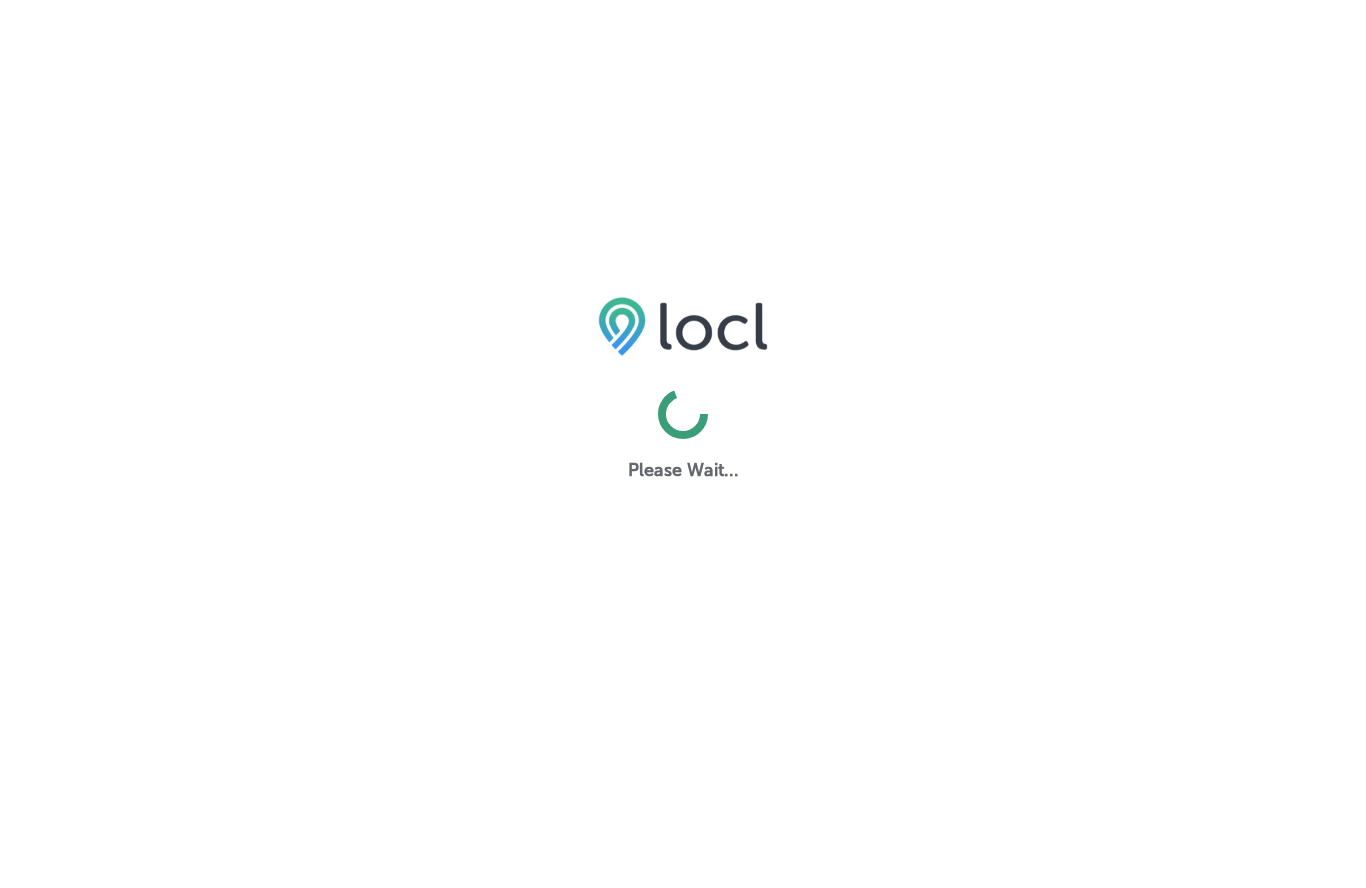 scroll, scrollTop: 0, scrollLeft: 0, axis: both 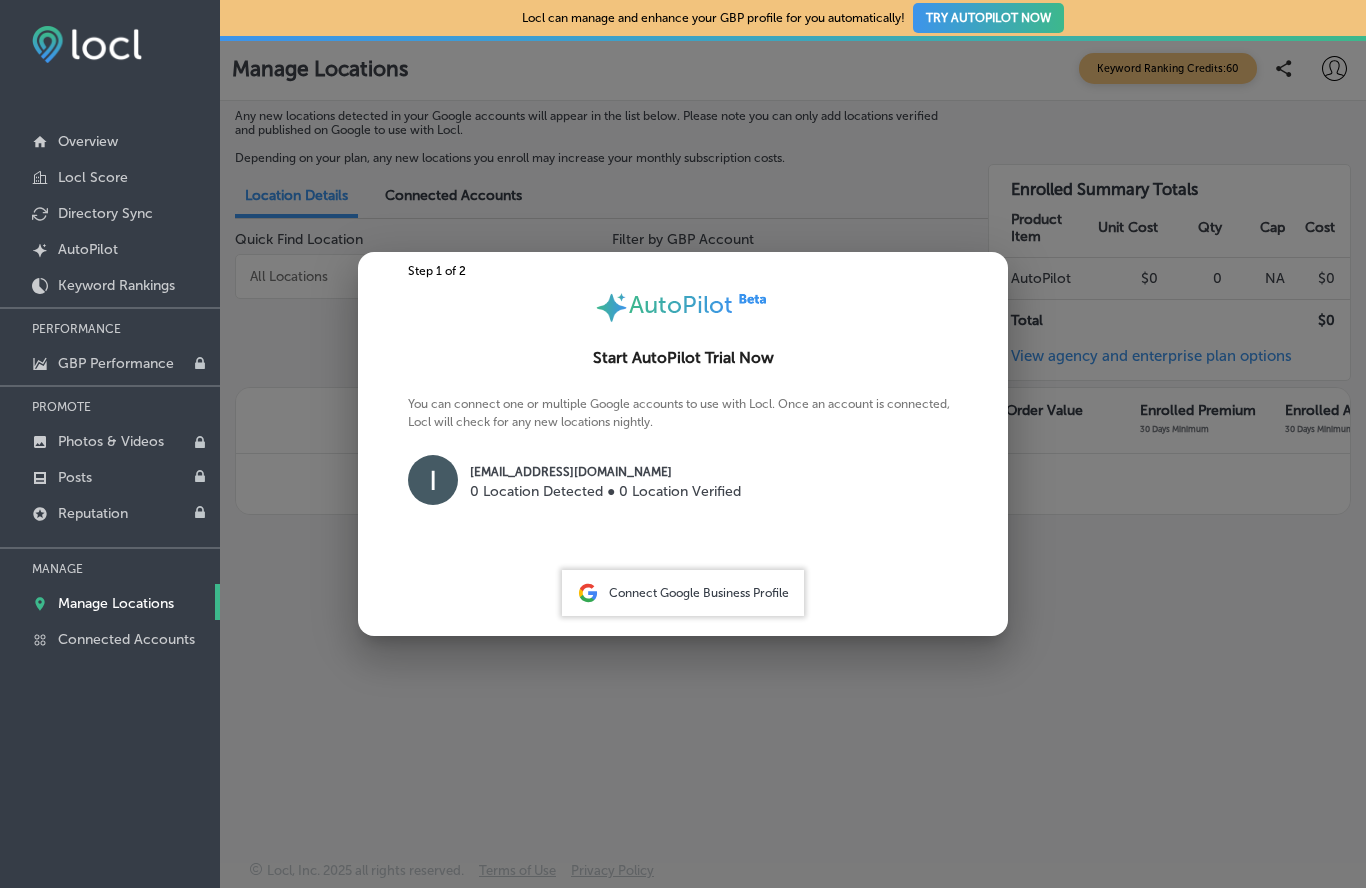 click on "Connect Google Business Profile" at bounding box center [699, 593] 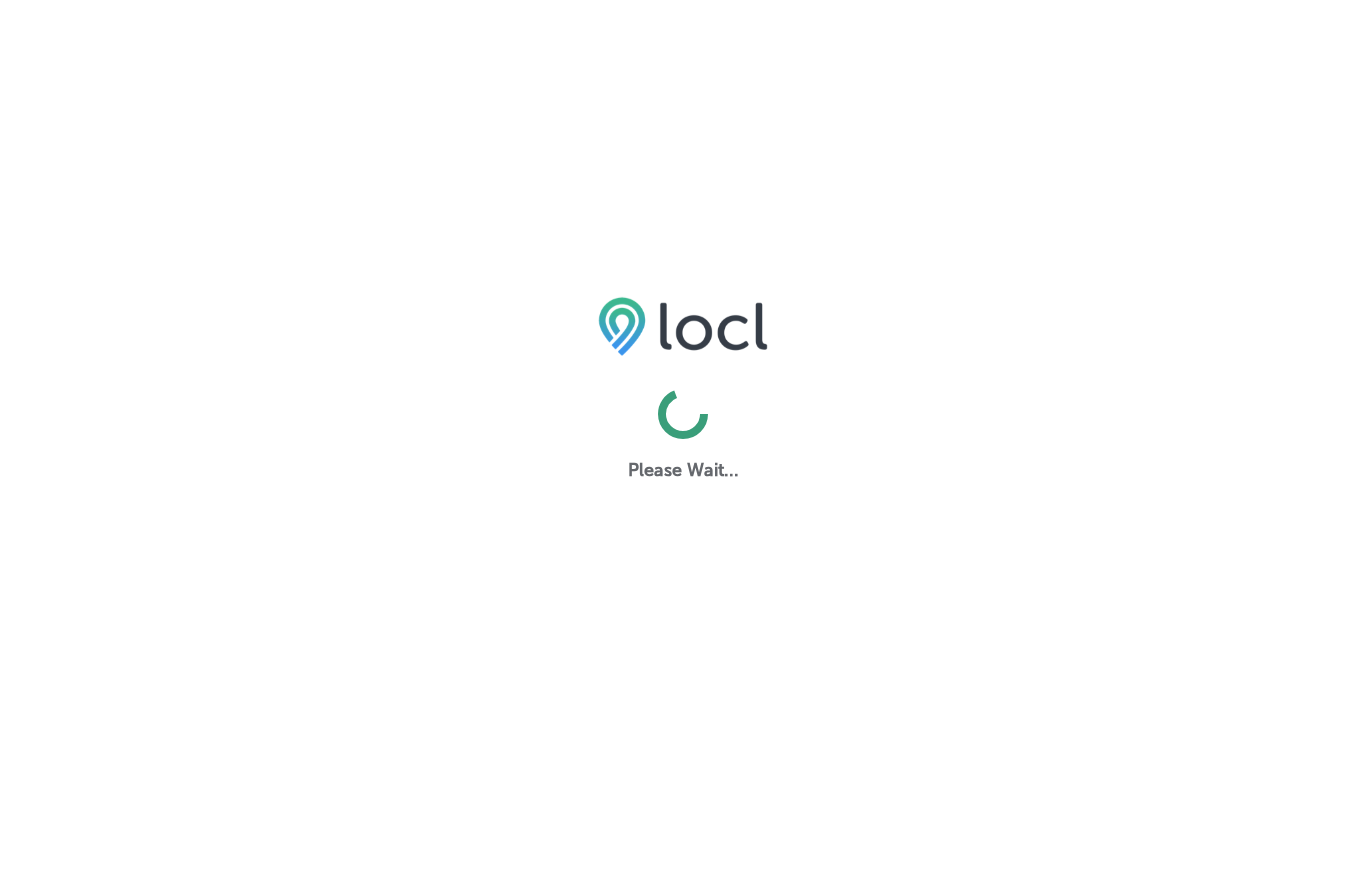 scroll, scrollTop: 0, scrollLeft: 0, axis: both 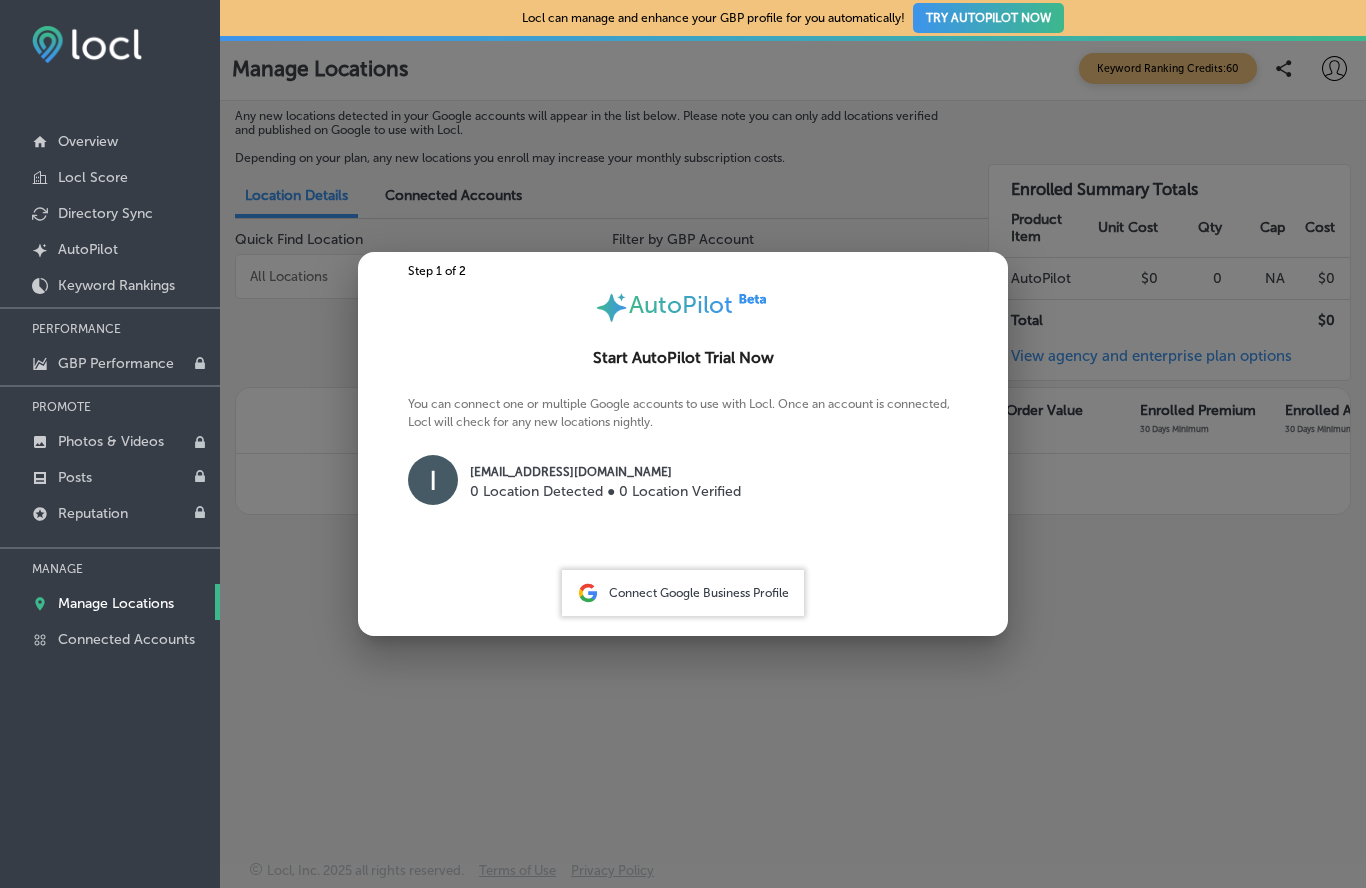 click at bounding box center (683, 444) 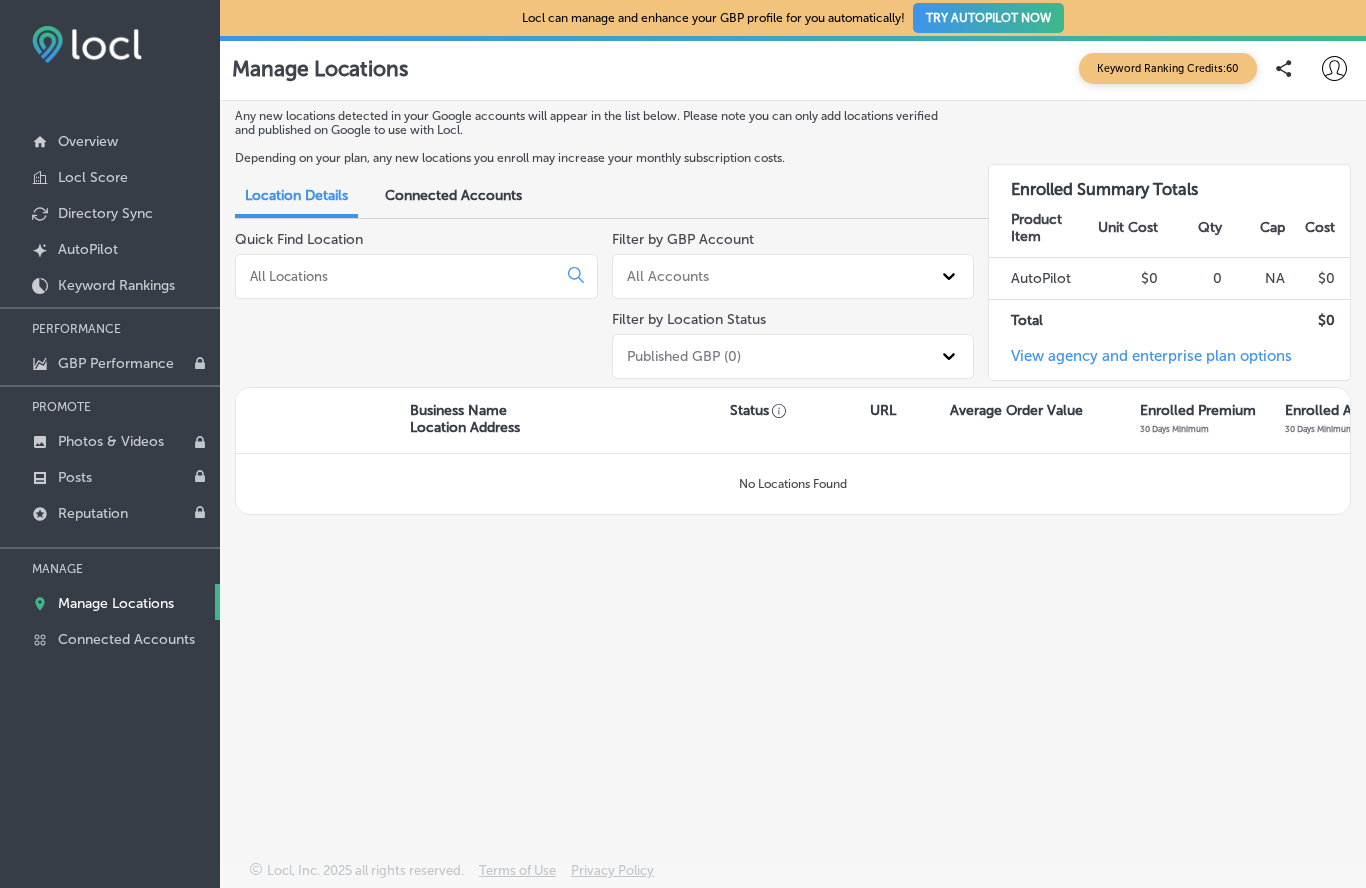 click at bounding box center [416, 276] 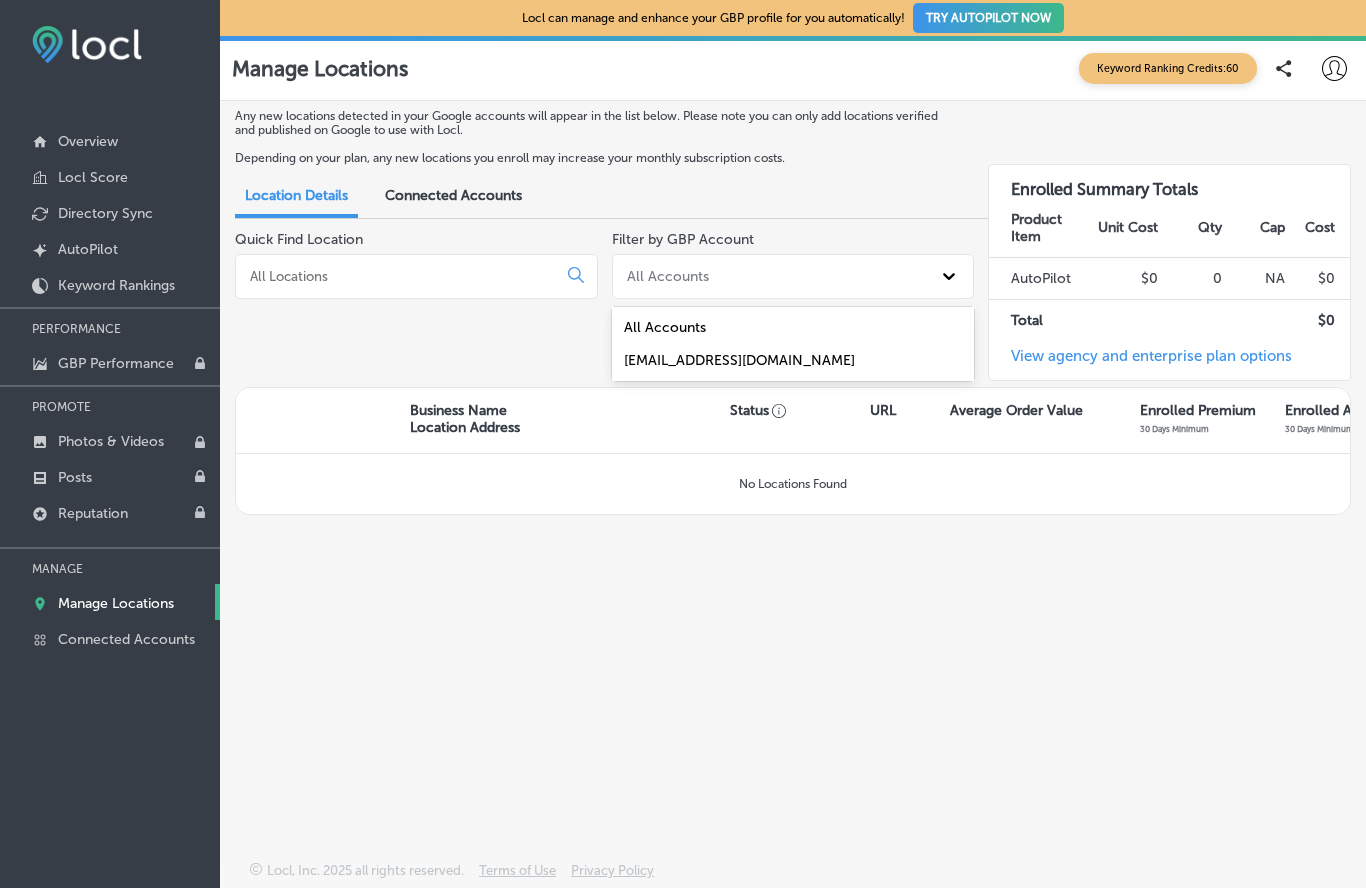 click on "[EMAIL_ADDRESS][DOMAIN_NAME]" at bounding box center [793, 360] 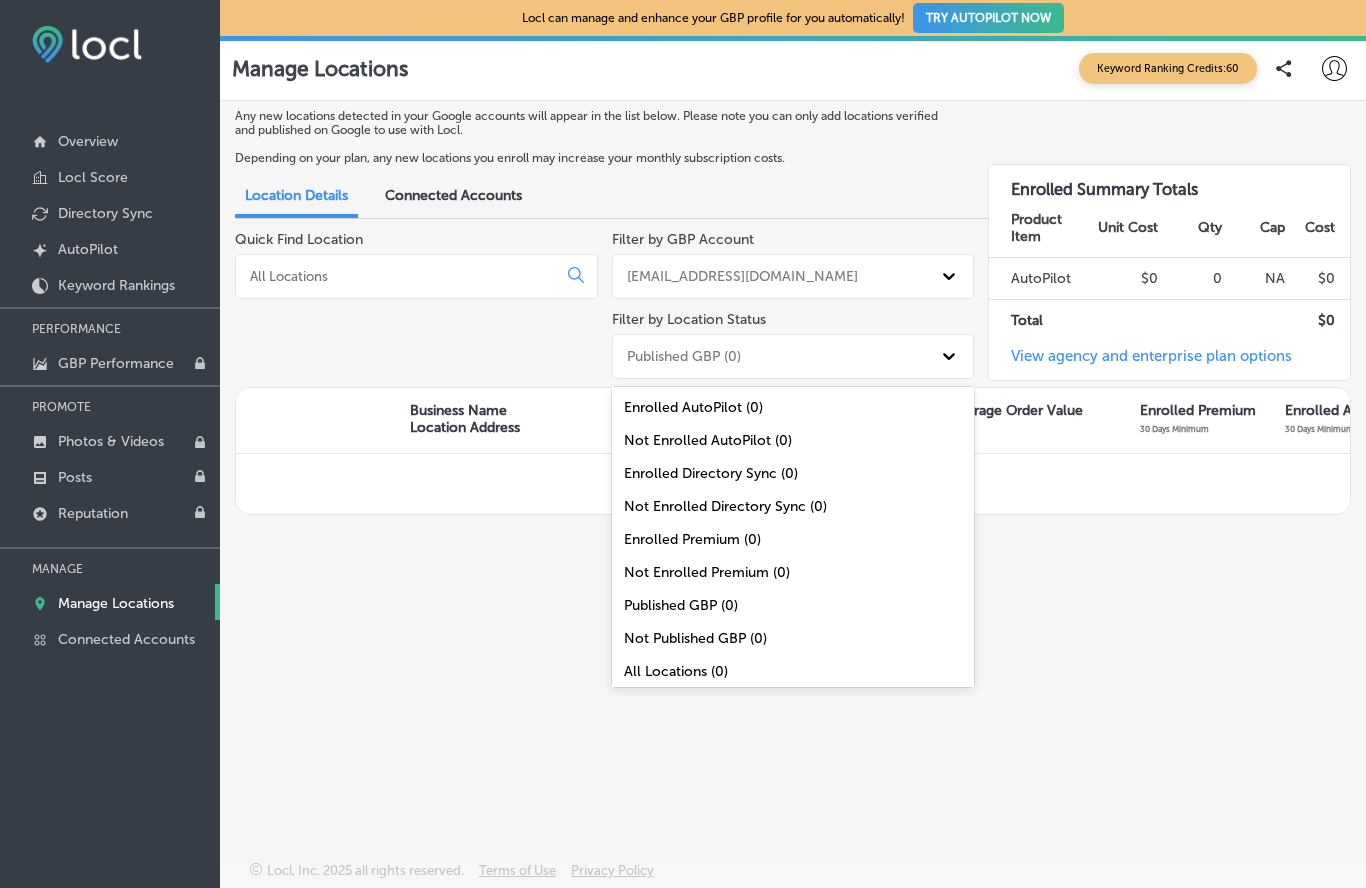 click on "Not Enrolled AutoPilot
(0)" at bounding box center [793, 440] 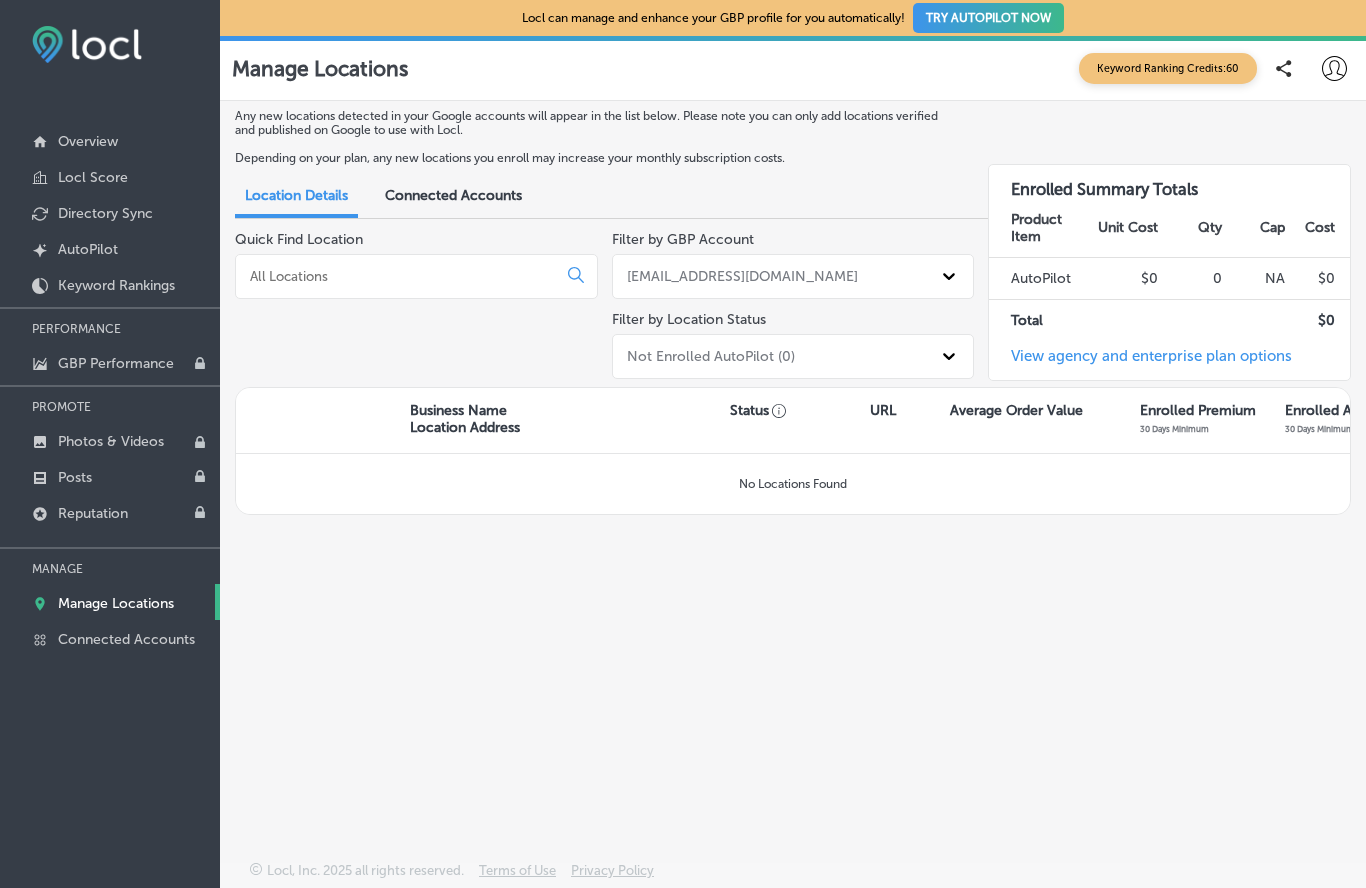 click at bounding box center (400, 276) 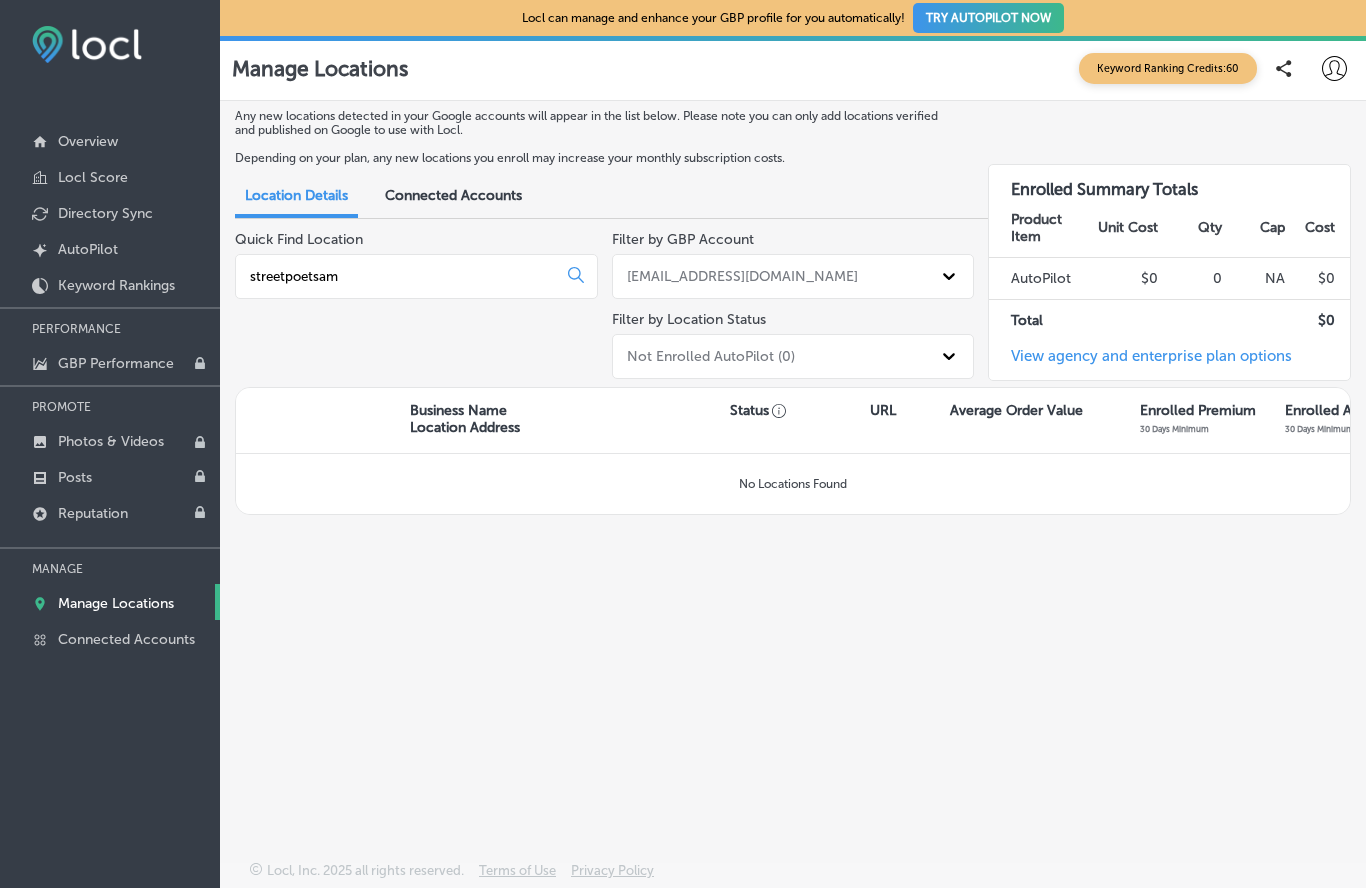 type on "streetpoetsam" 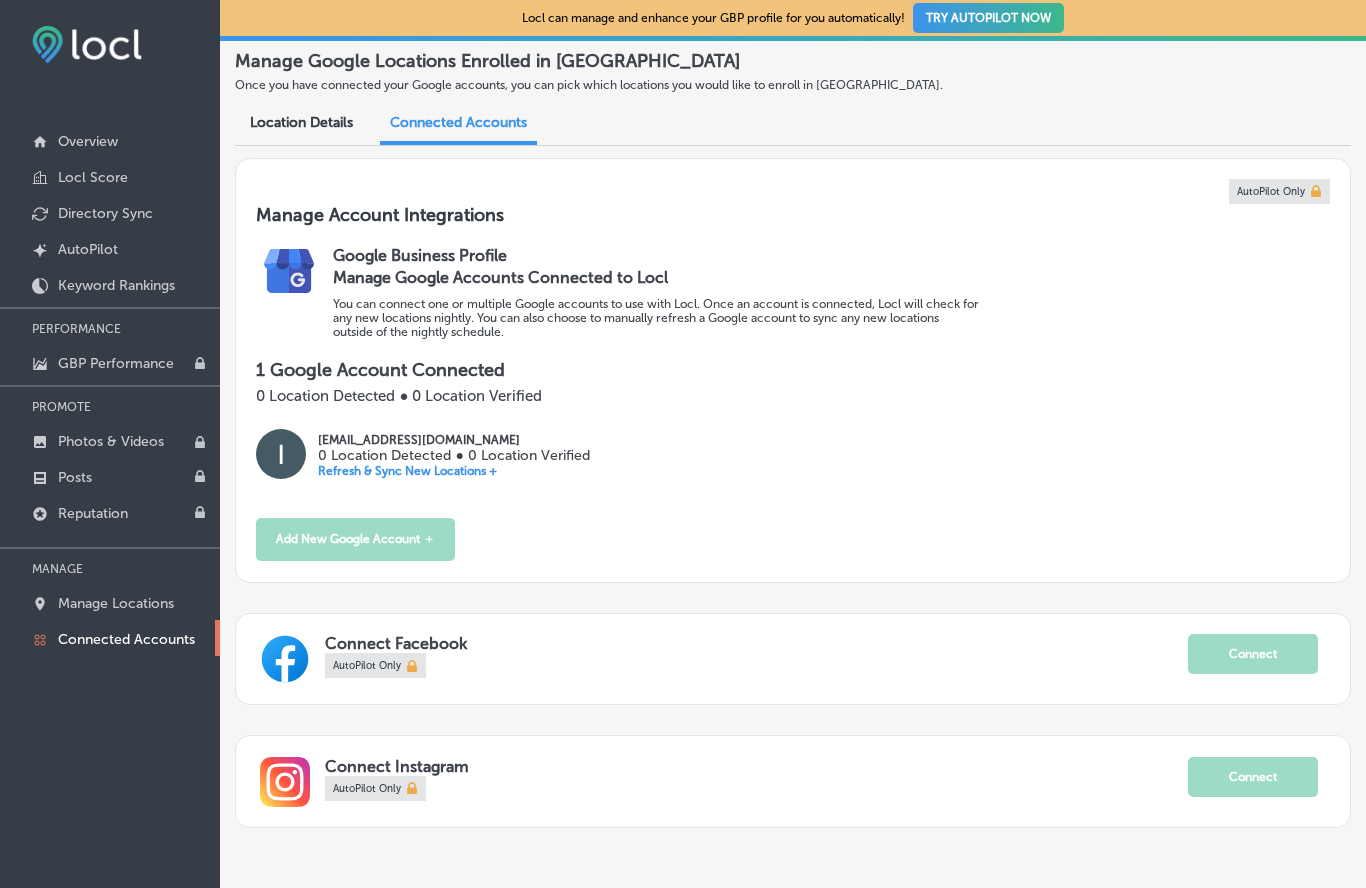 scroll, scrollTop: 64, scrollLeft: 0, axis: vertical 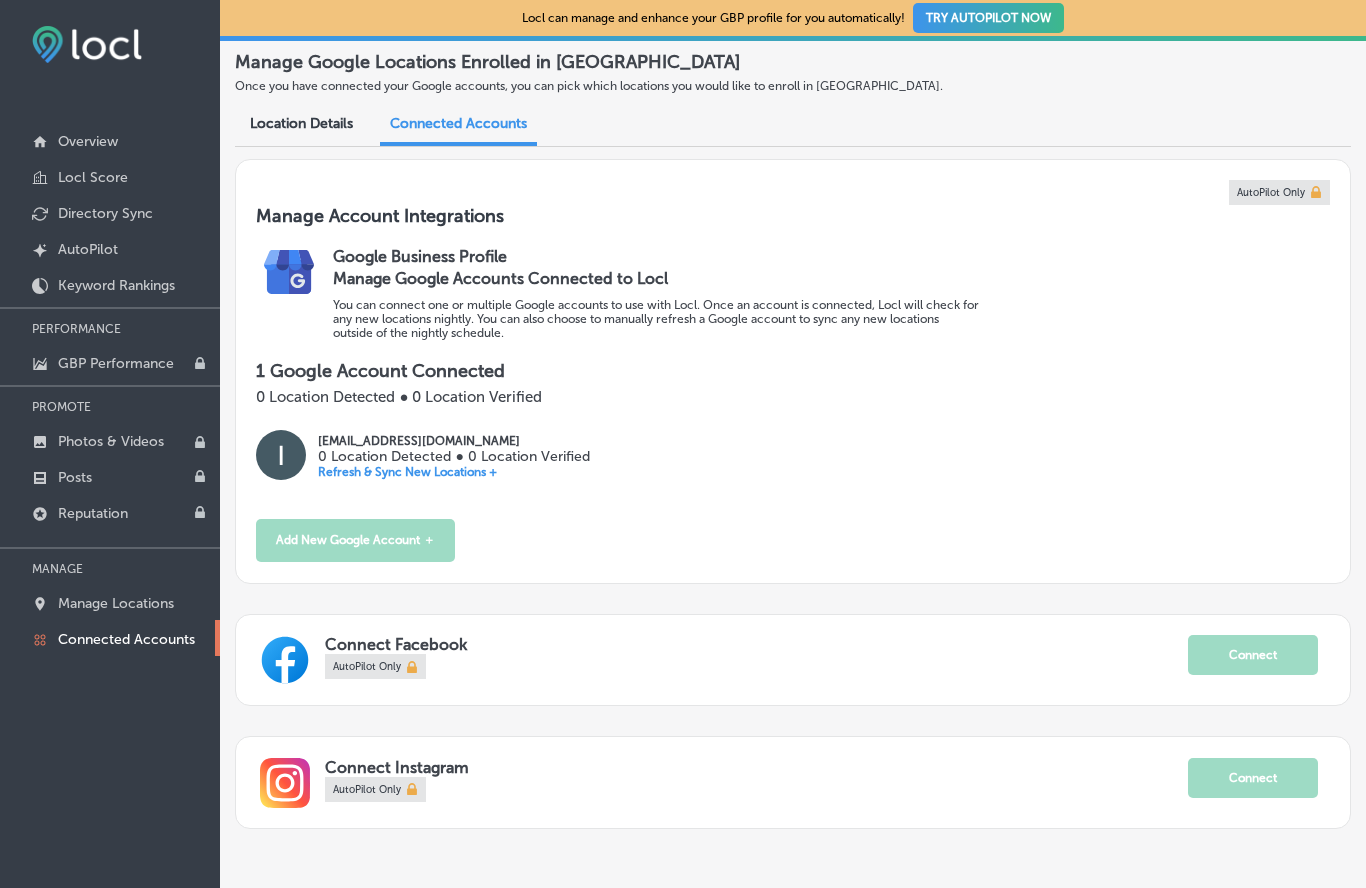 click on "Refresh & Sync New Locations +" at bounding box center [453, 472] 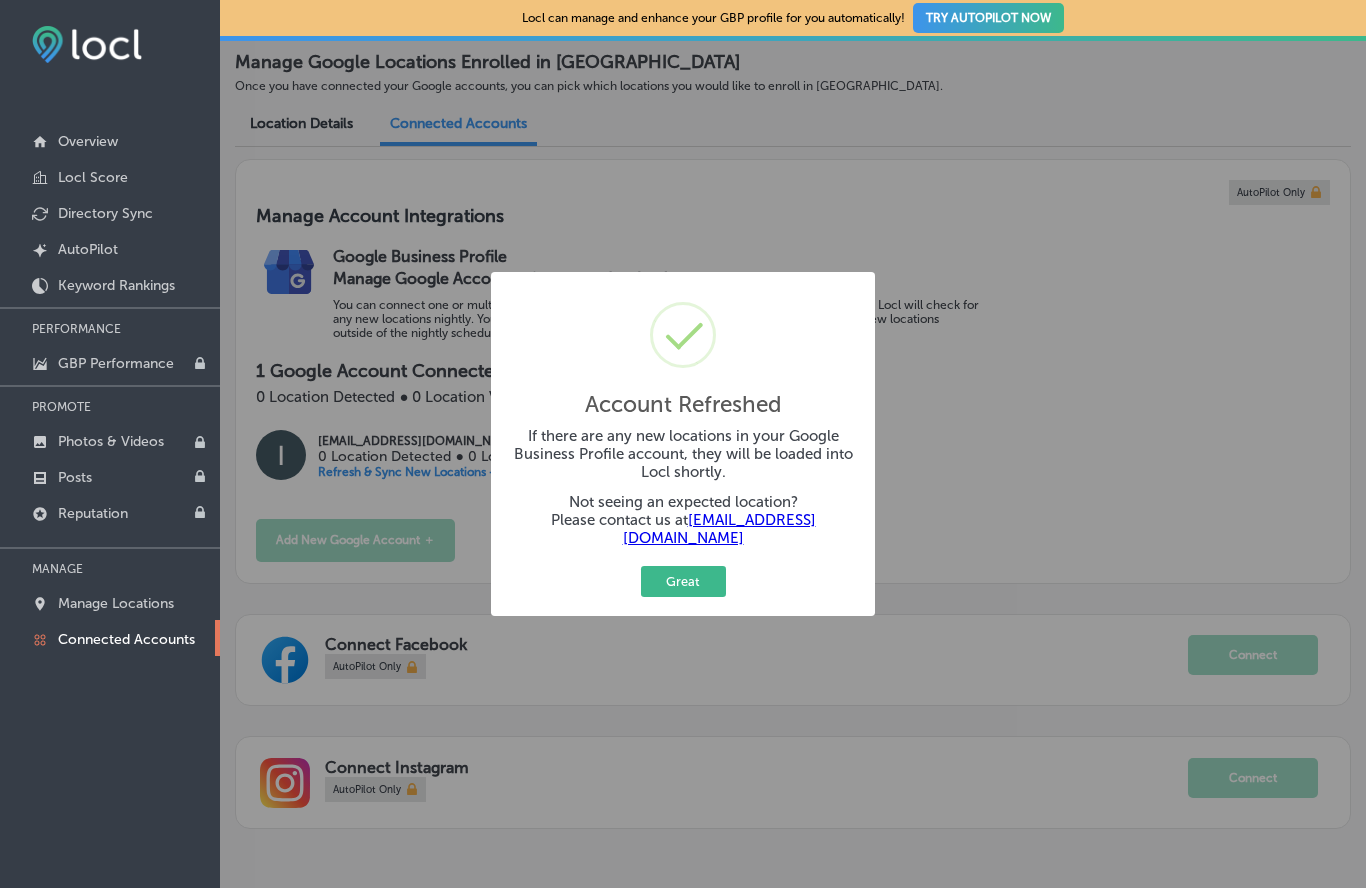 click on "Great" at bounding box center [683, 581] 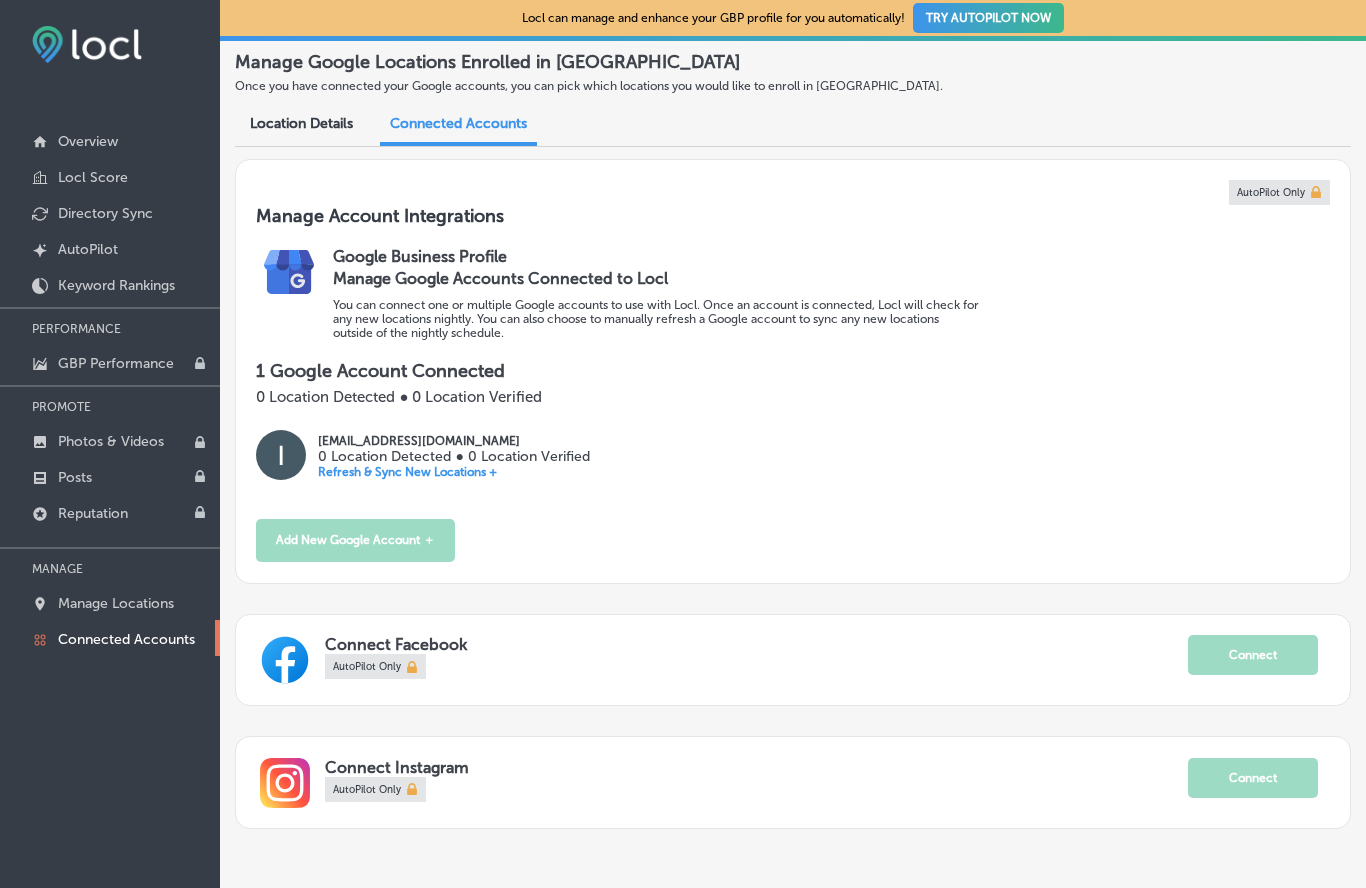 click on "TRY AUTOPILOT NOW" at bounding box center [988, 18] 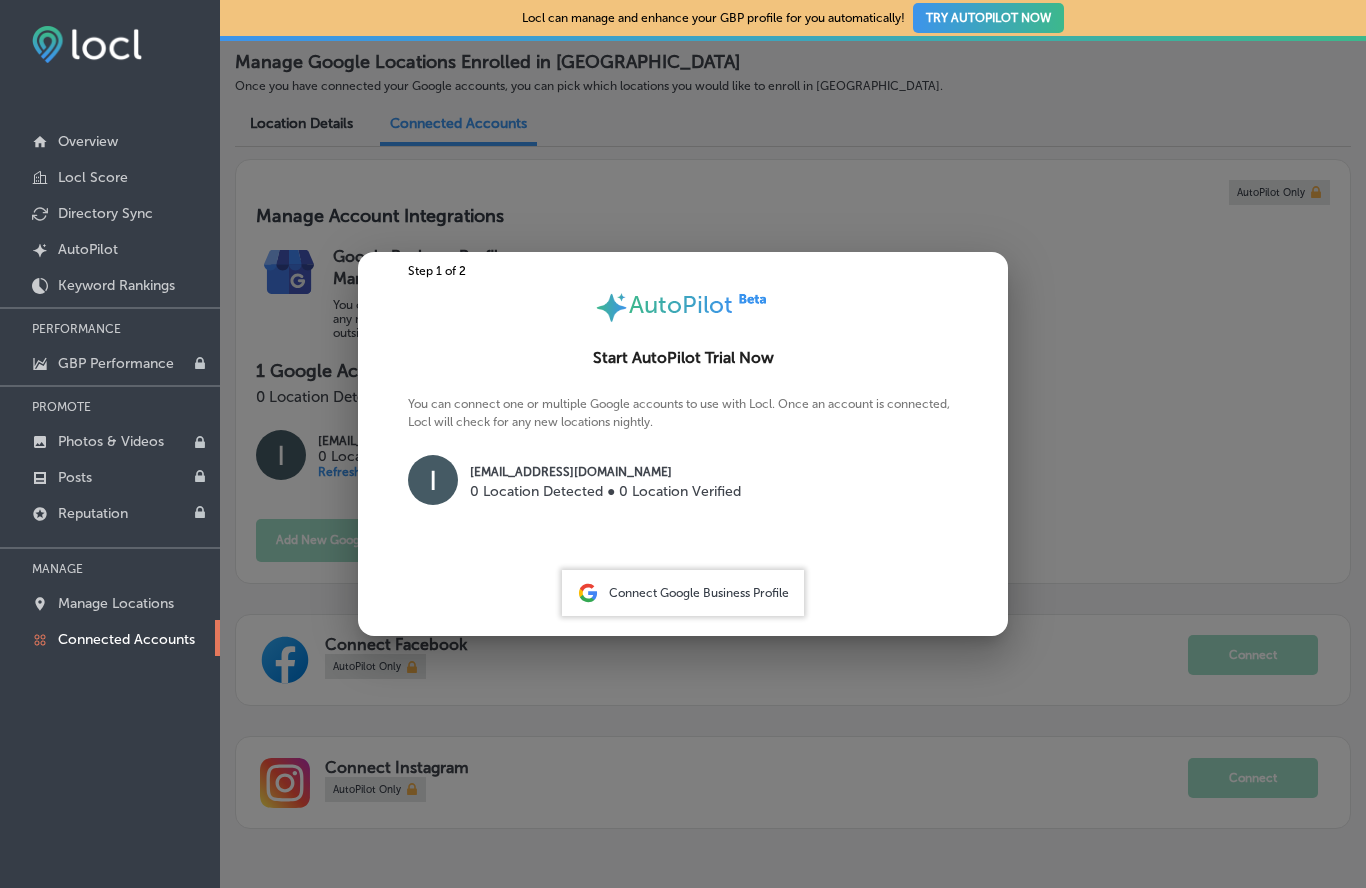 click on "Connect Google Business Profile" at bounding box center [699, 593] 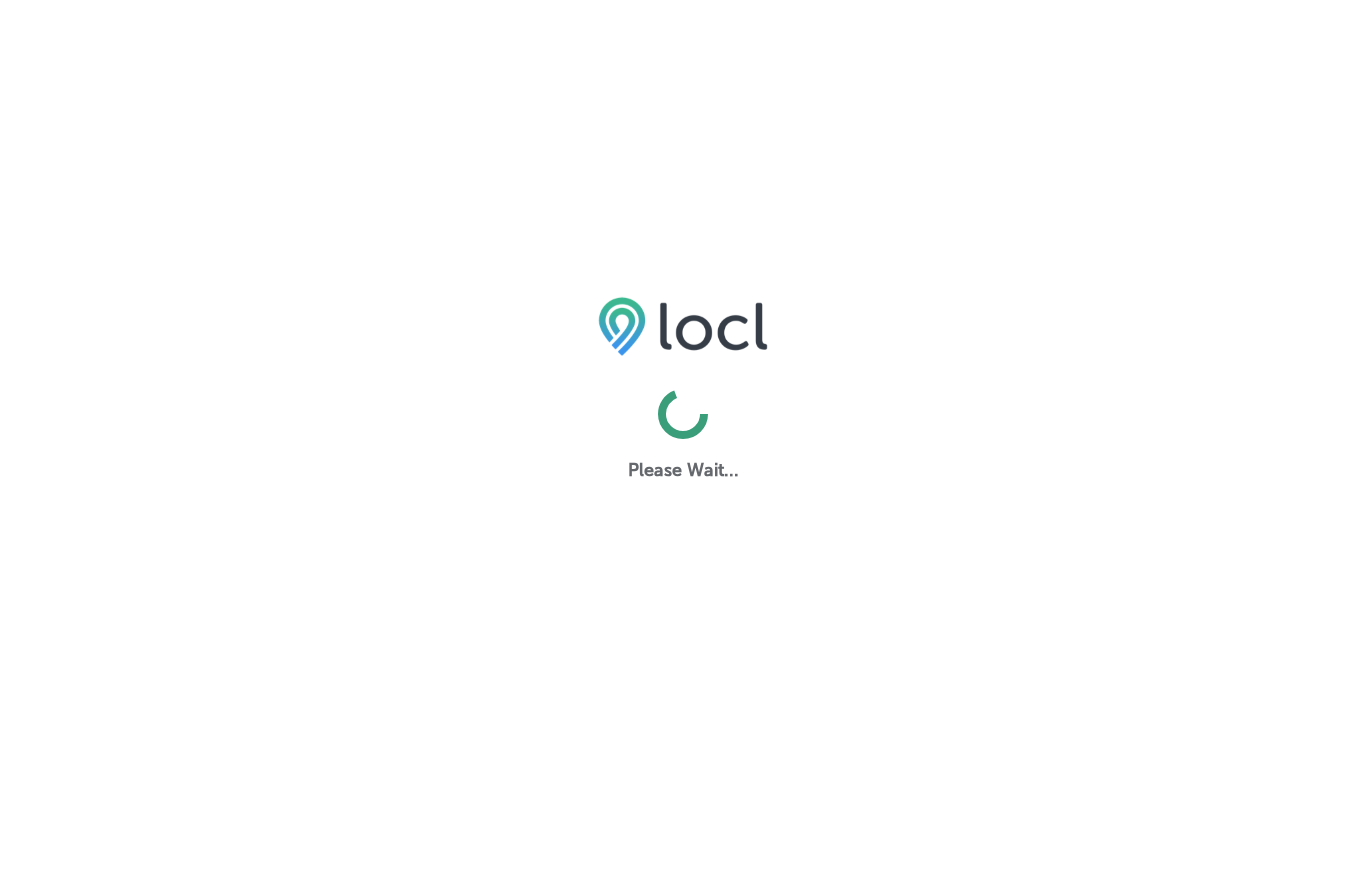 scroll, scrollTop: 0, scrollLeft: 0, axis: both 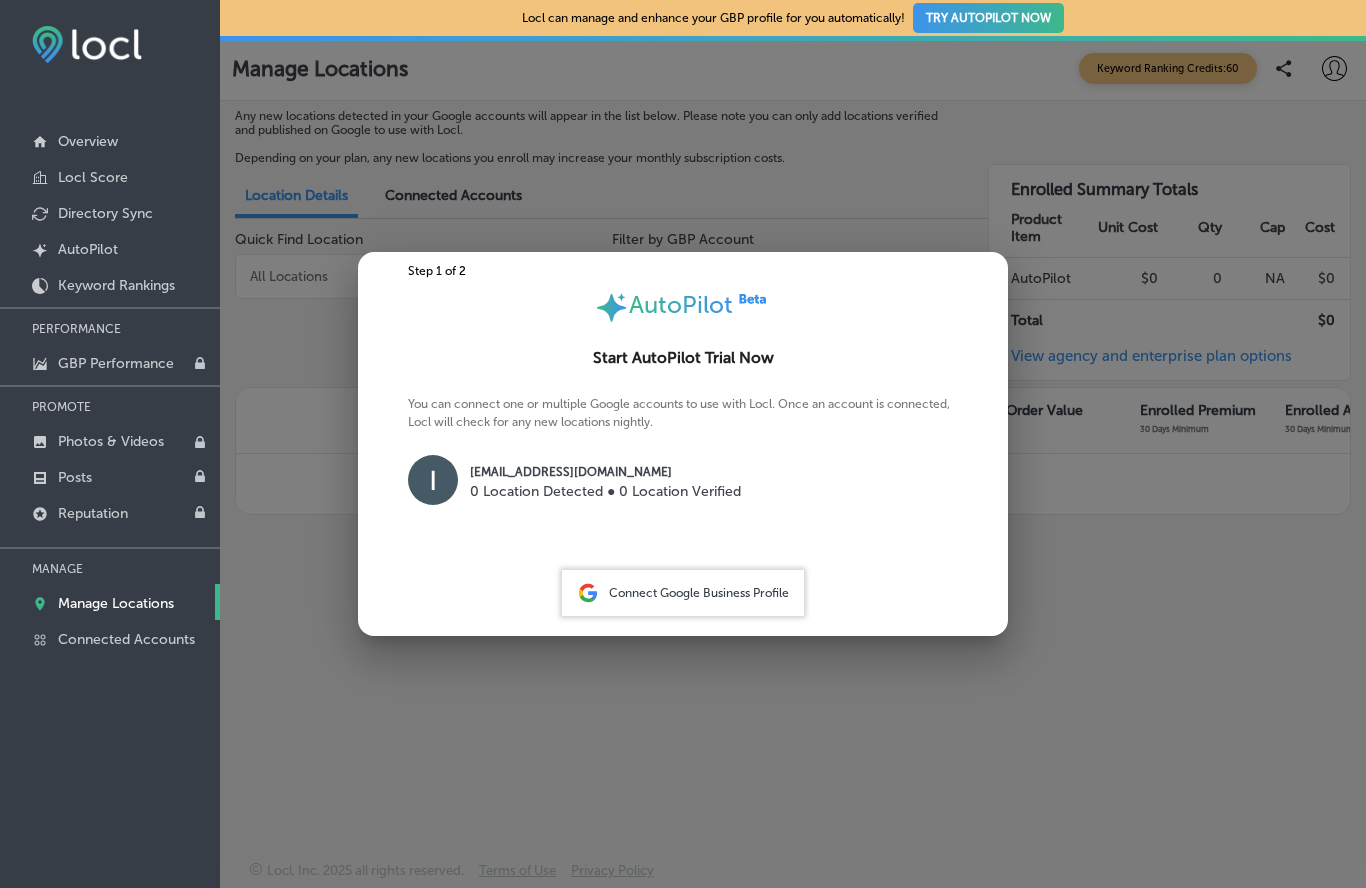 click at bounding box center [683, 444] 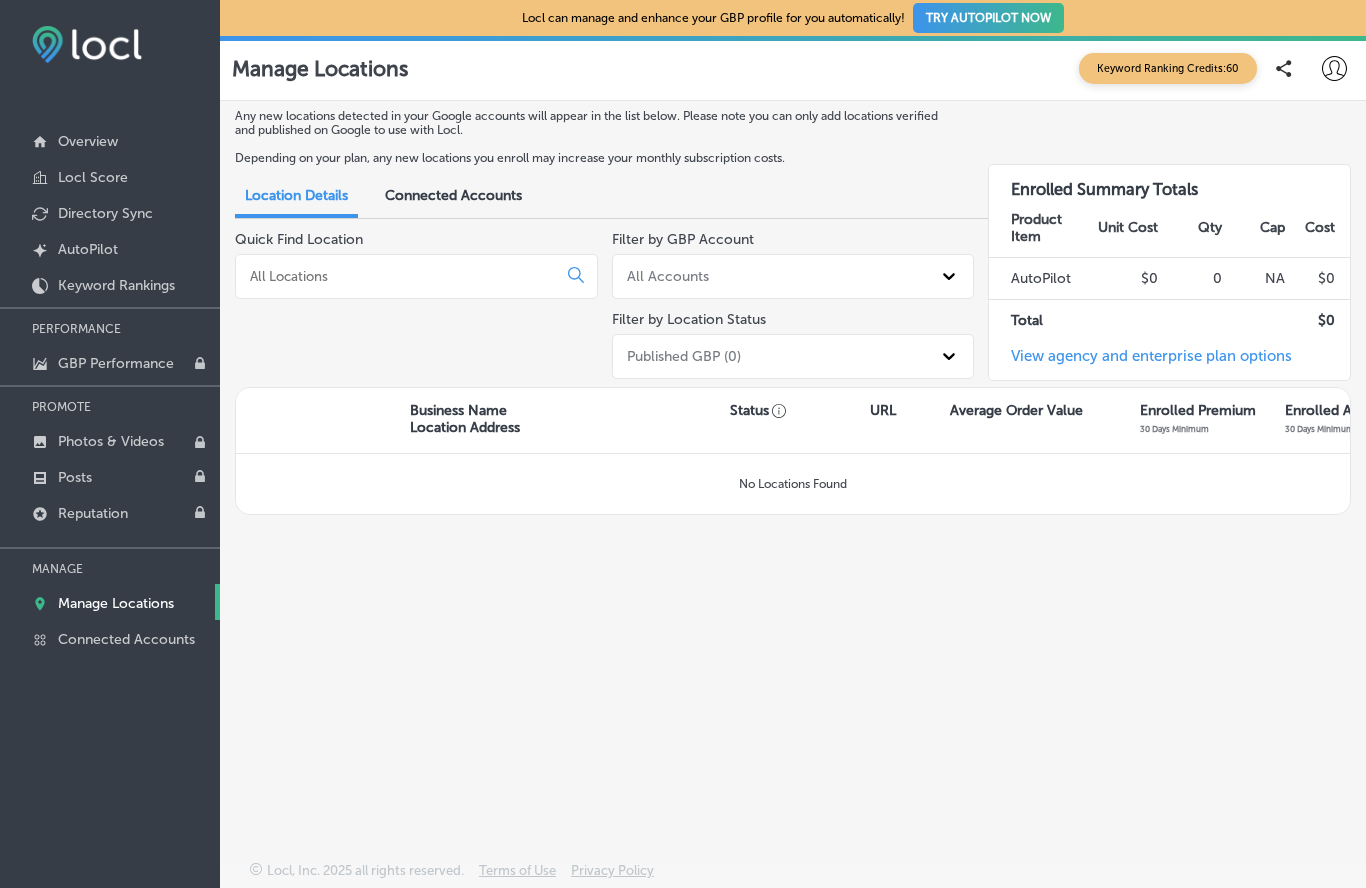 click on "GBP Performance" at bounding box center (116, 363) 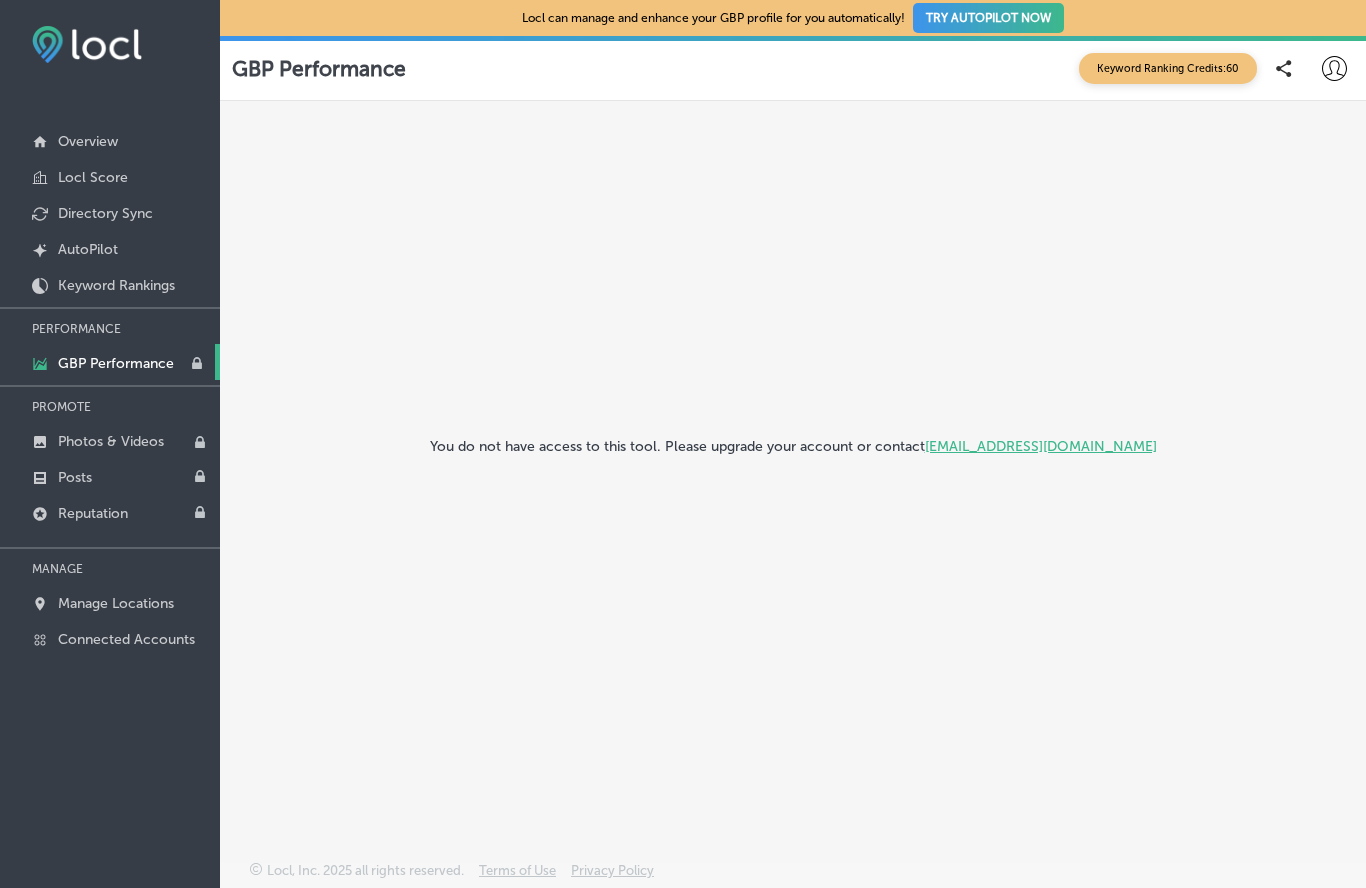 click on "Overview" at bounding box center (88, 141) 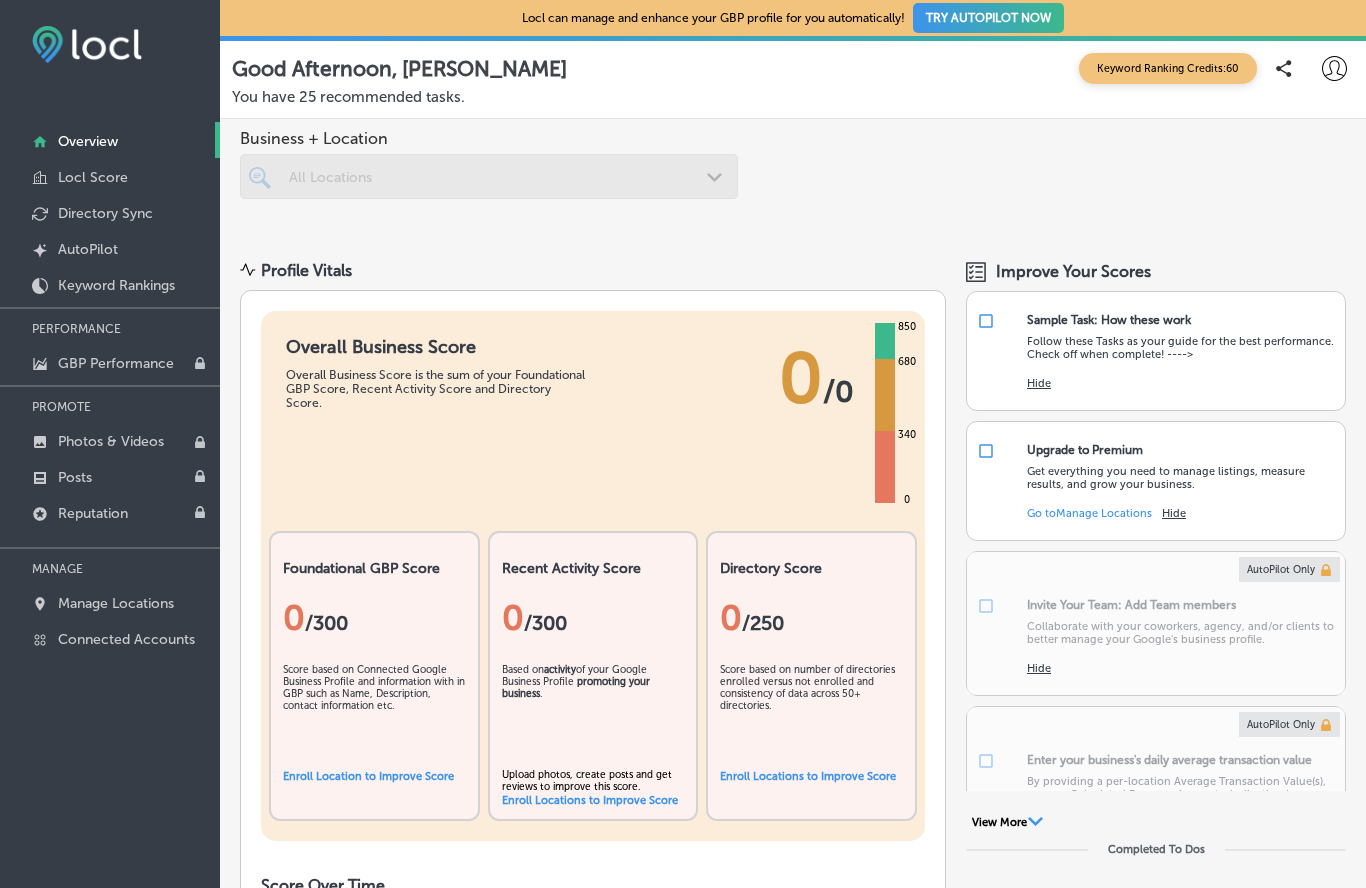 click 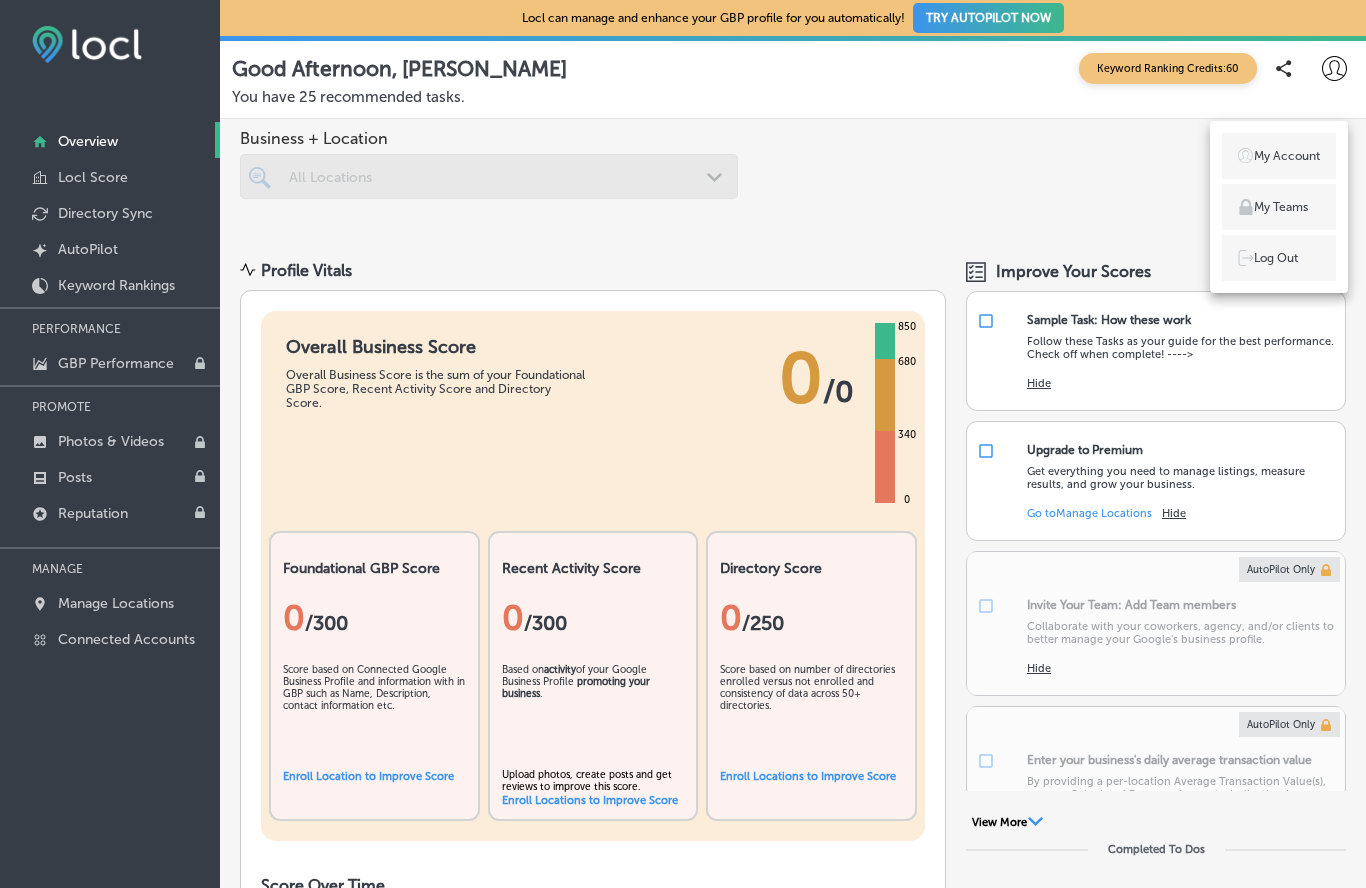 click on "My Account" at bounding box center [1287, 156] 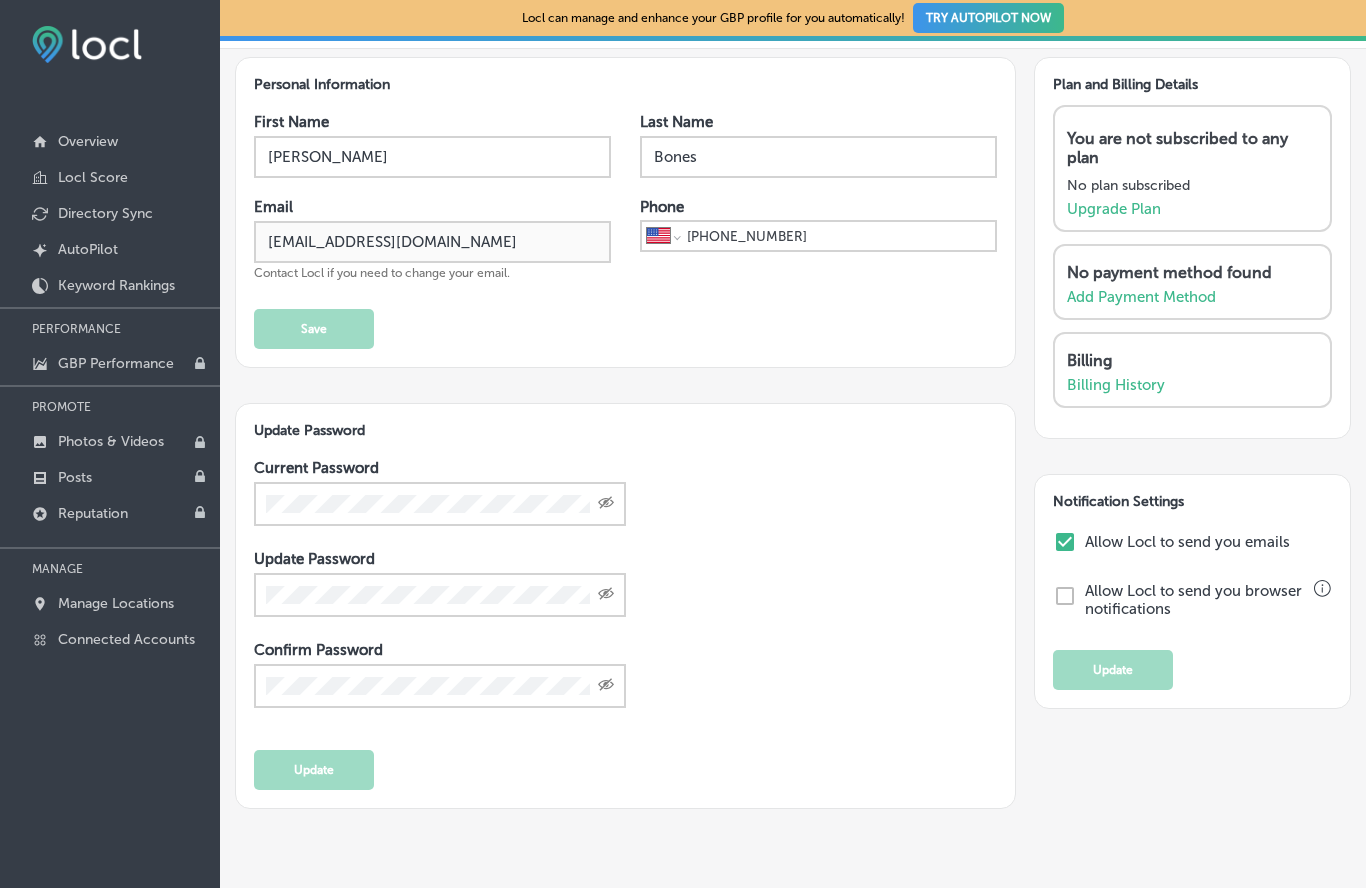 scroll, scrollTop: 47, scrollLeft: 0, axis: vertical 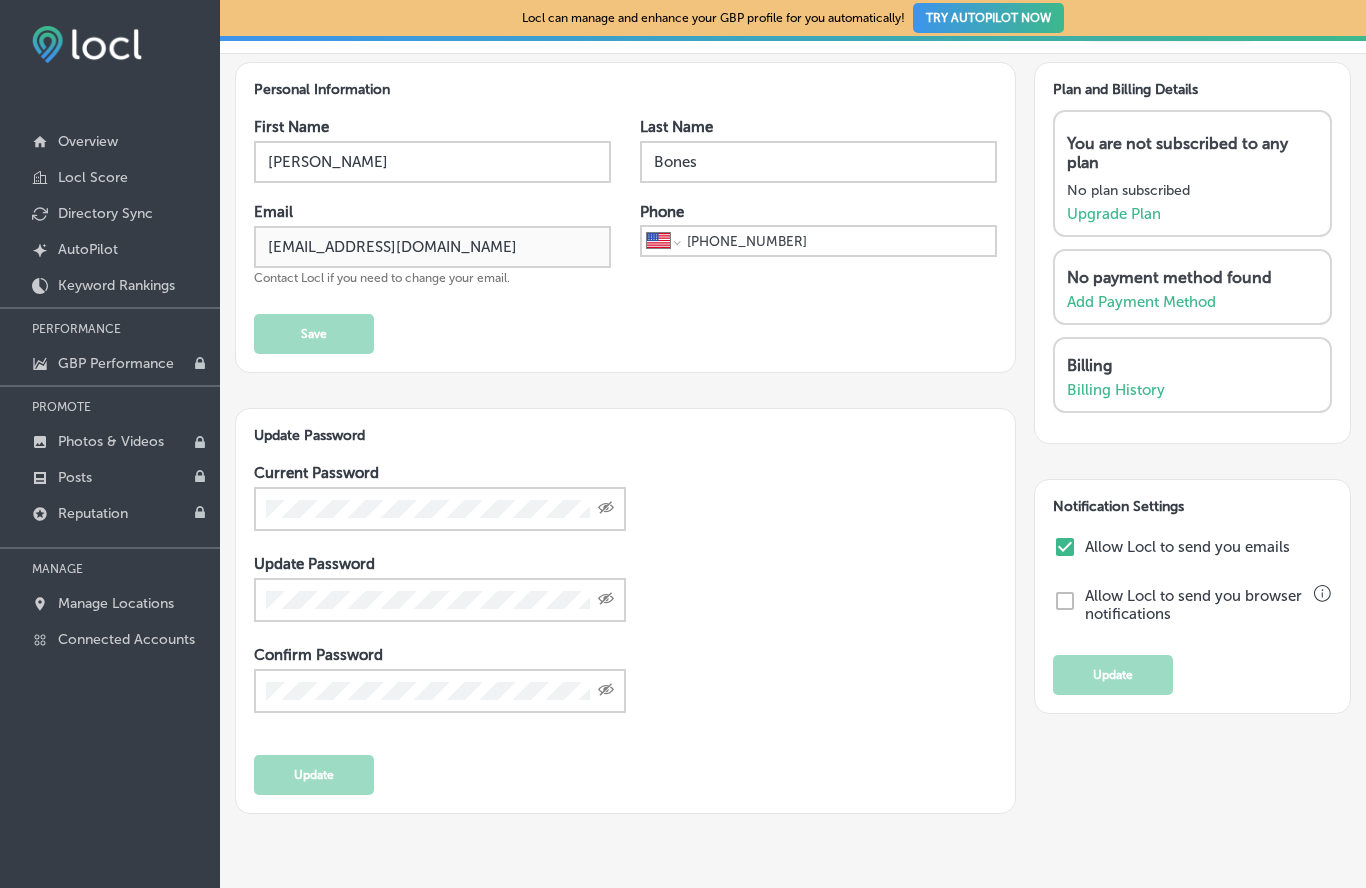 click on "iconmonstr-menu-thin copy
Created with Sketch.
Overview
Locl Score
Directory Sync
Created by potrace 1.10, written by Peter Selinger 2001-2011
AutoPilot
Keyword Rankings PERFORMANCE
GBP Performance
PROMOTE
Photos & Videos
Posts
Reputation
MANAGE
Manage Locations
Connected Accounts" at bounding box center [110, 333] 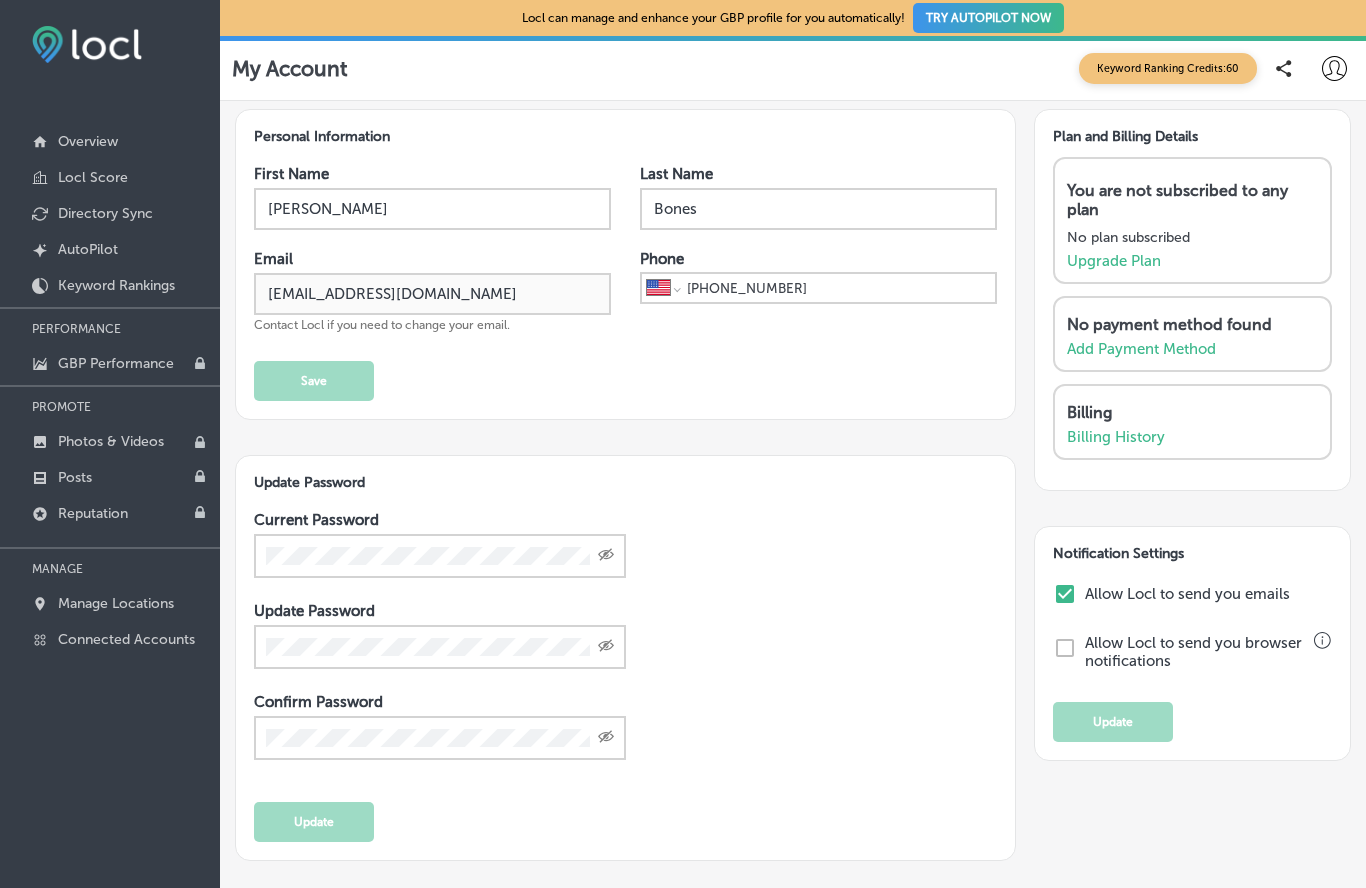 scroll, scrollTop: 0, scrollLeft: 0, axis: both 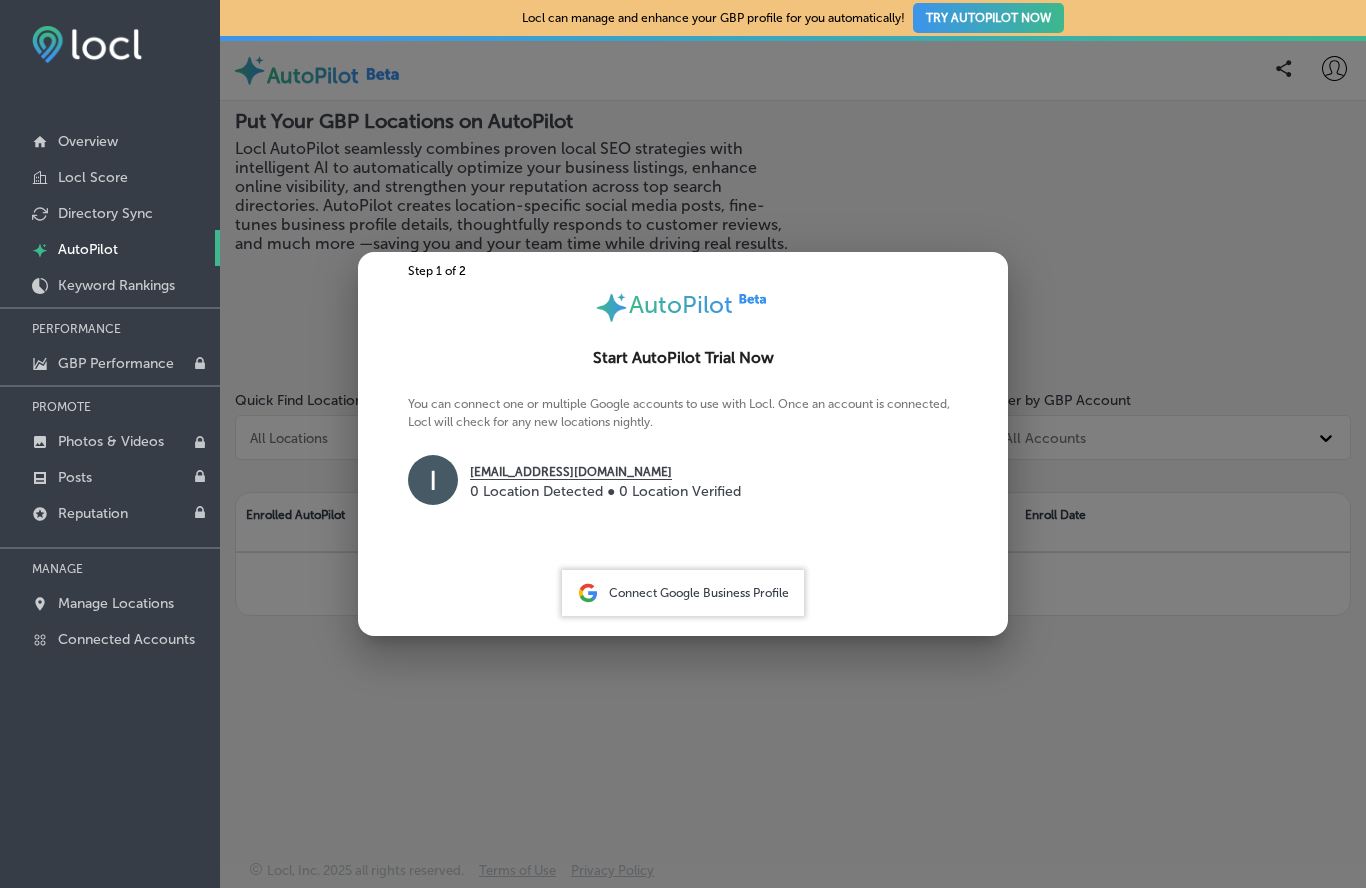 click on "Keyword Rankings" at bounding box center (116, 285) 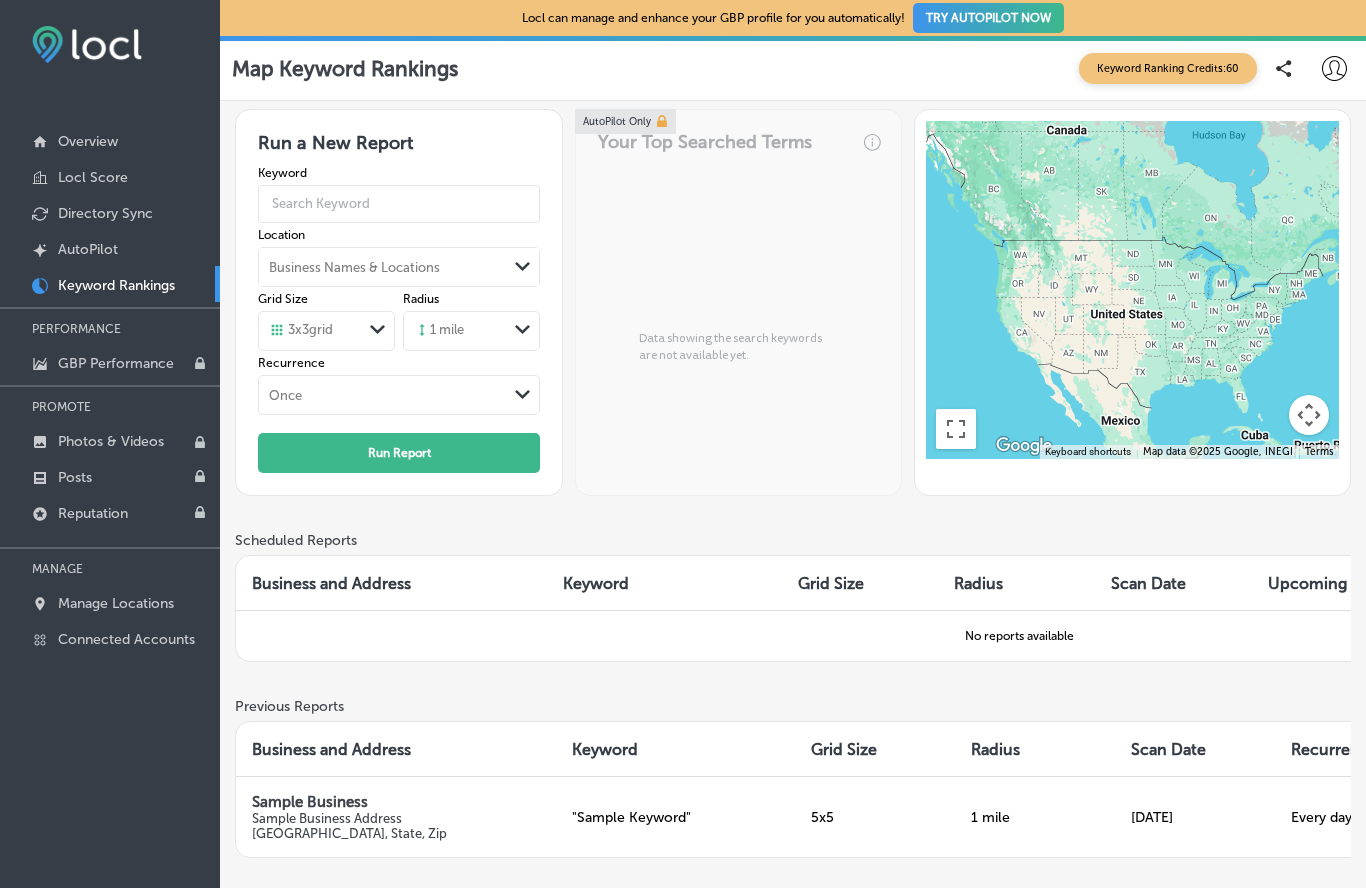 click on "Manage Locations" at bounding box center [116, 603] 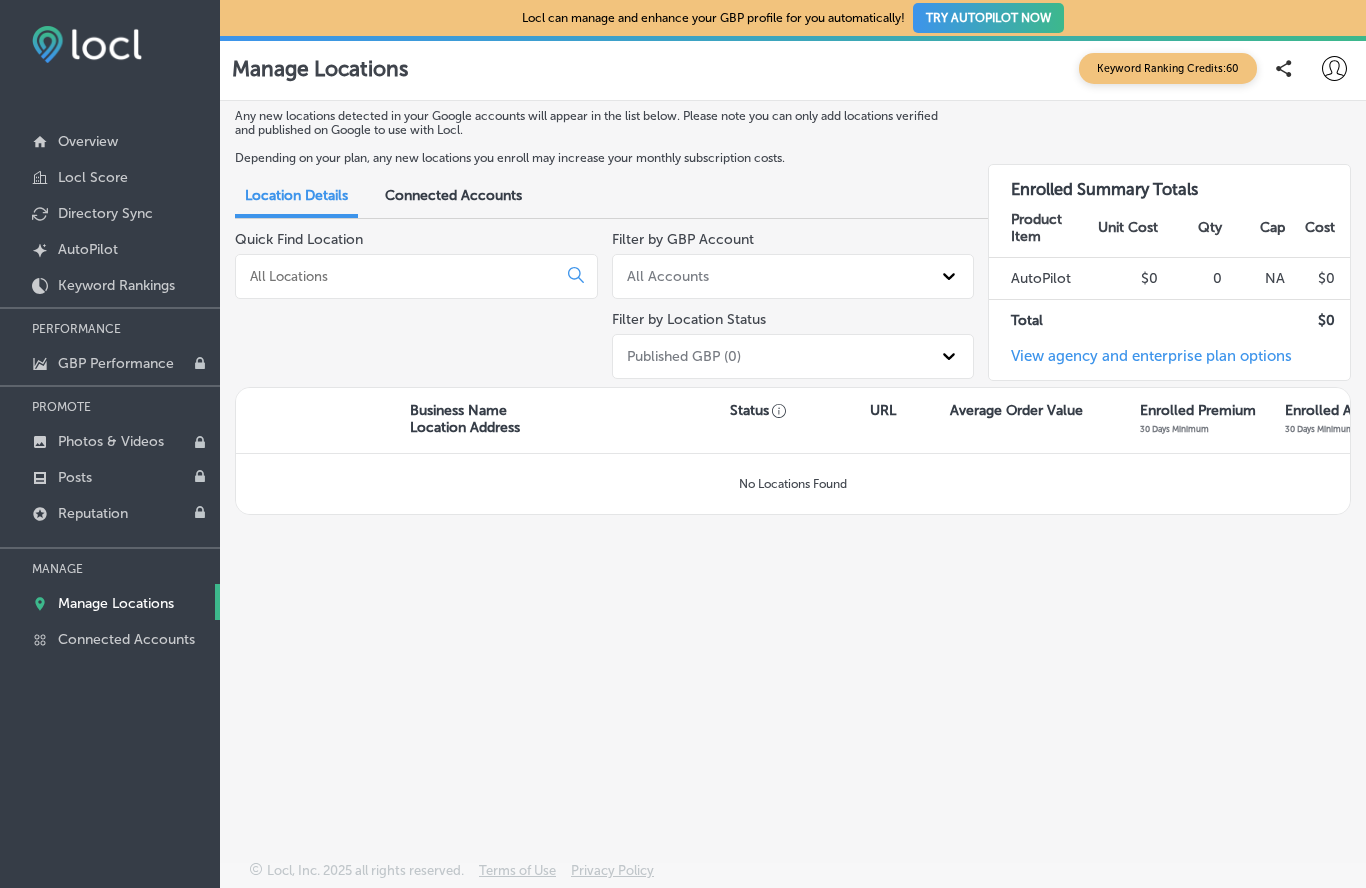 click on "Connected Accounts" at bounding box center [126, 639] 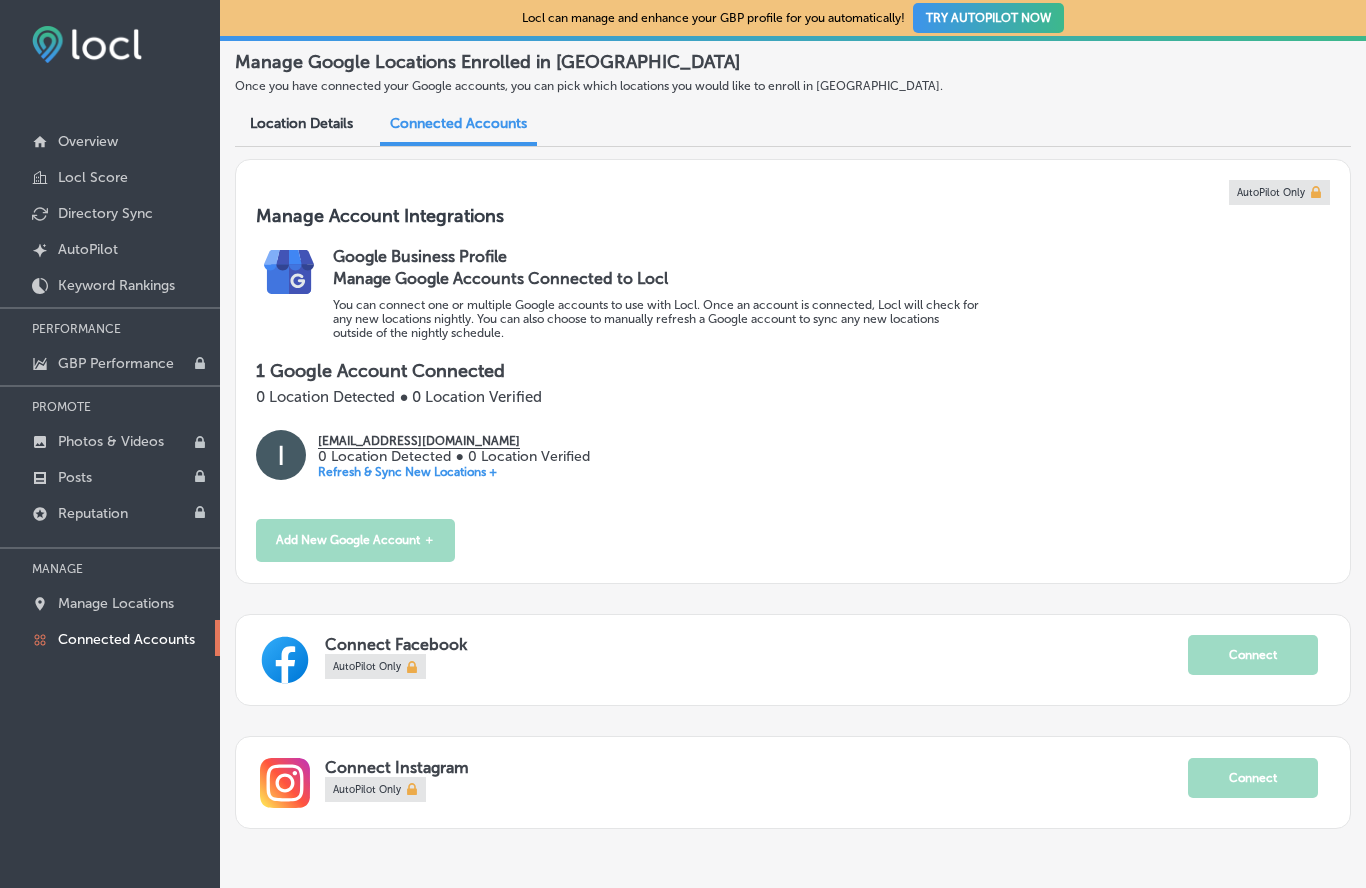 scroll, scrollTop: 64, scrollLeft: 0, axis: vertical 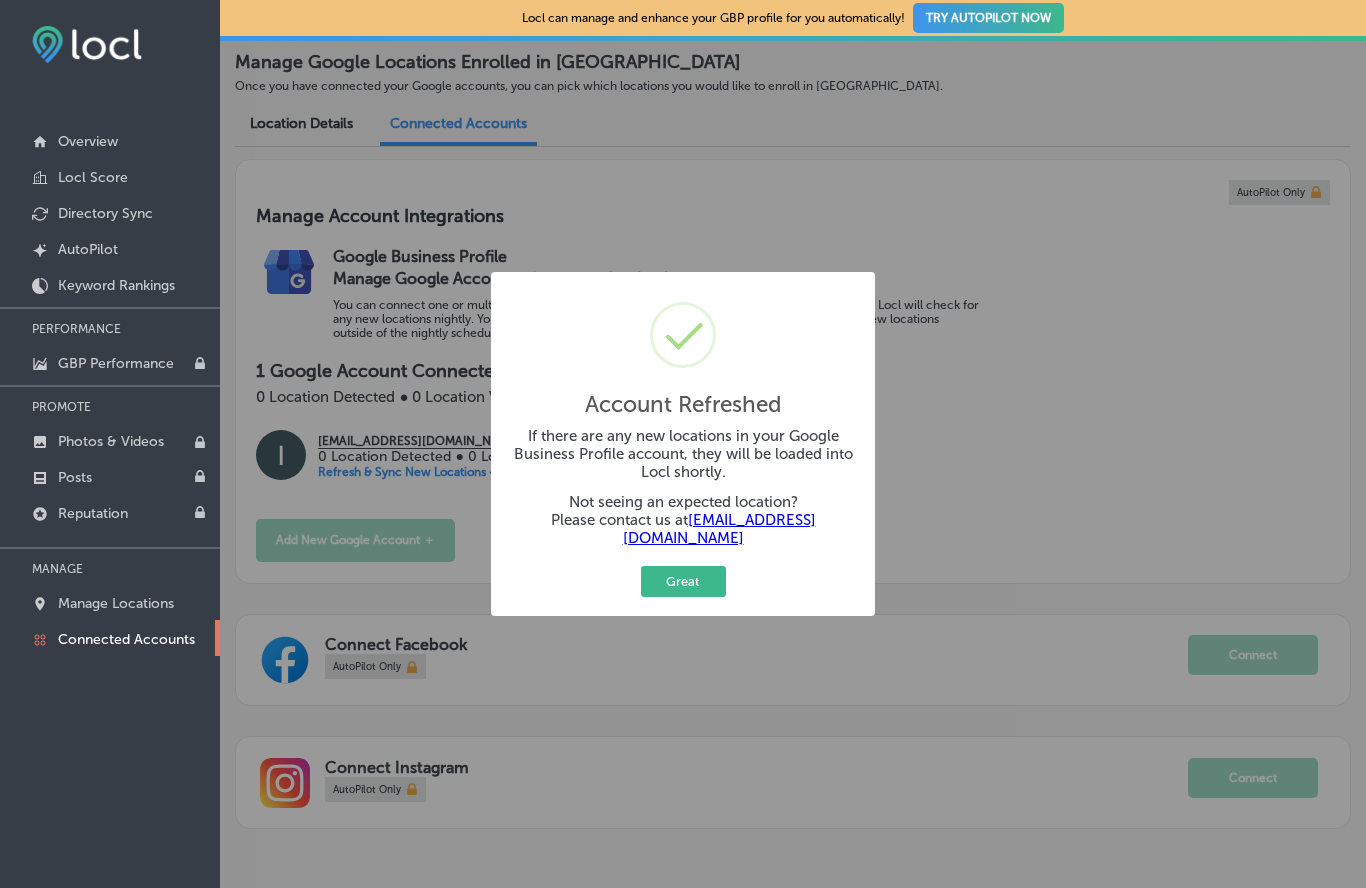 click on "Great" at bounding box center (683, 581) 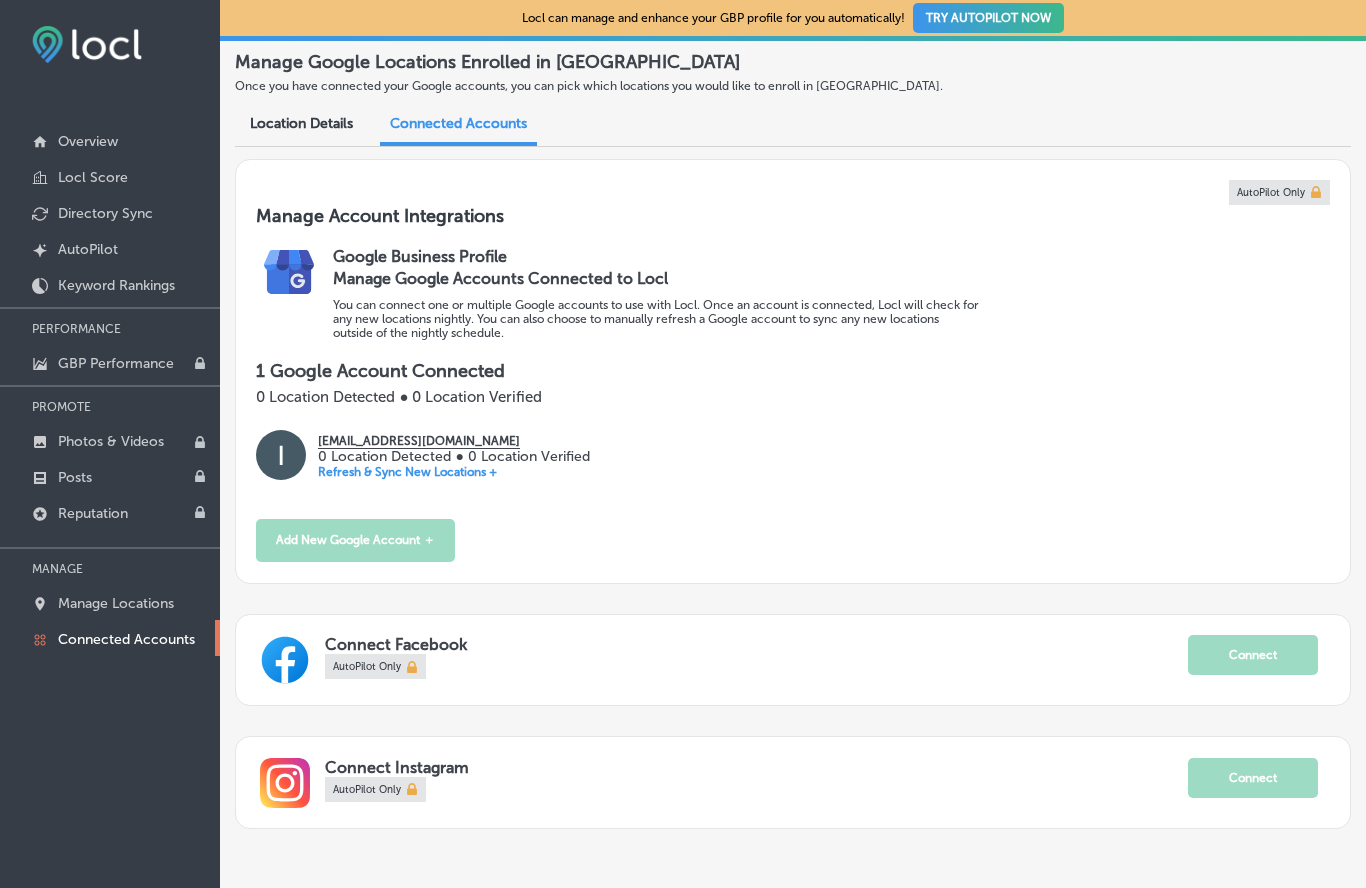 click on "Google Business Profile" at bounding box center [831, 256] 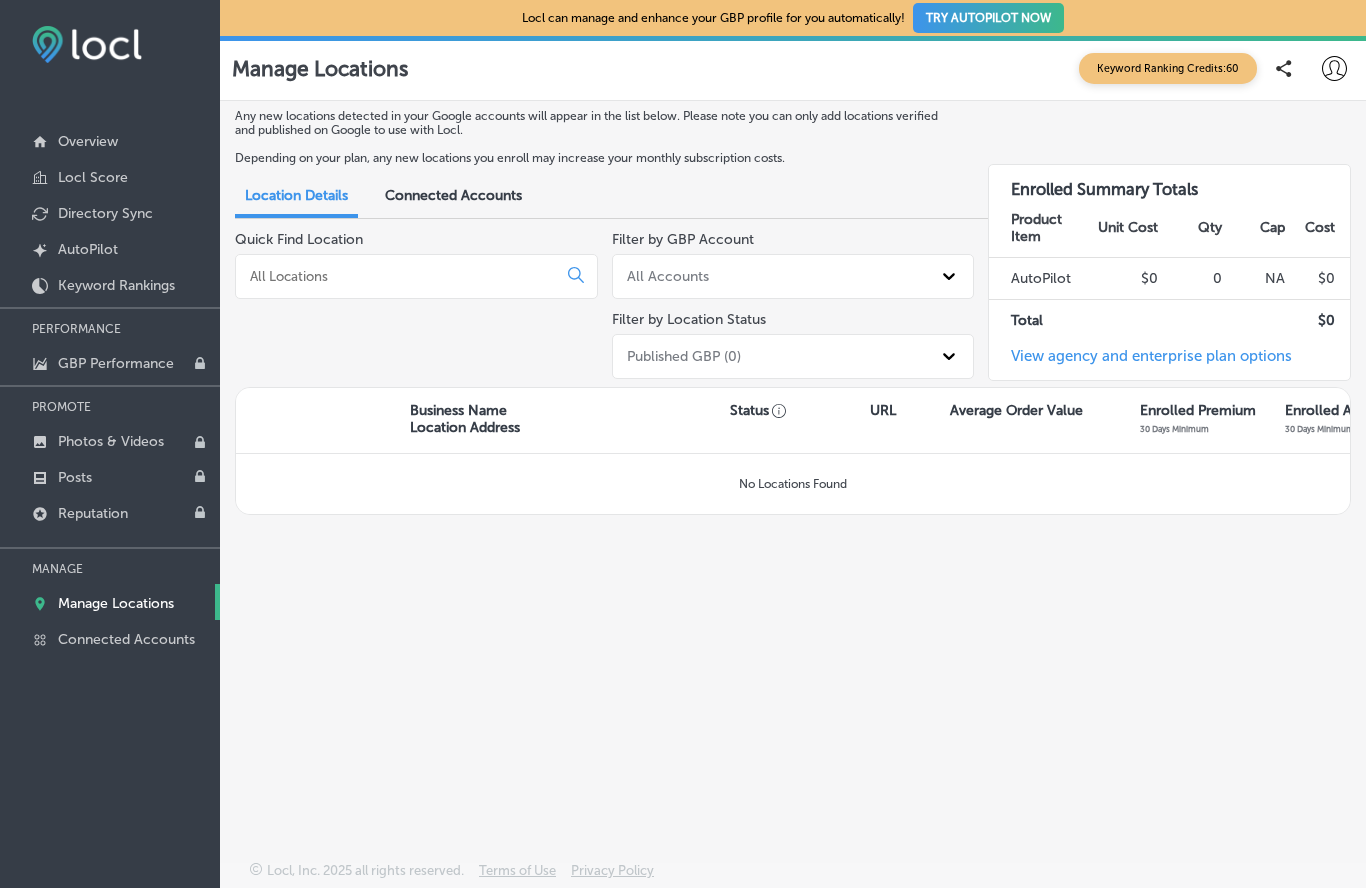 click at bounding box center [400, 276] 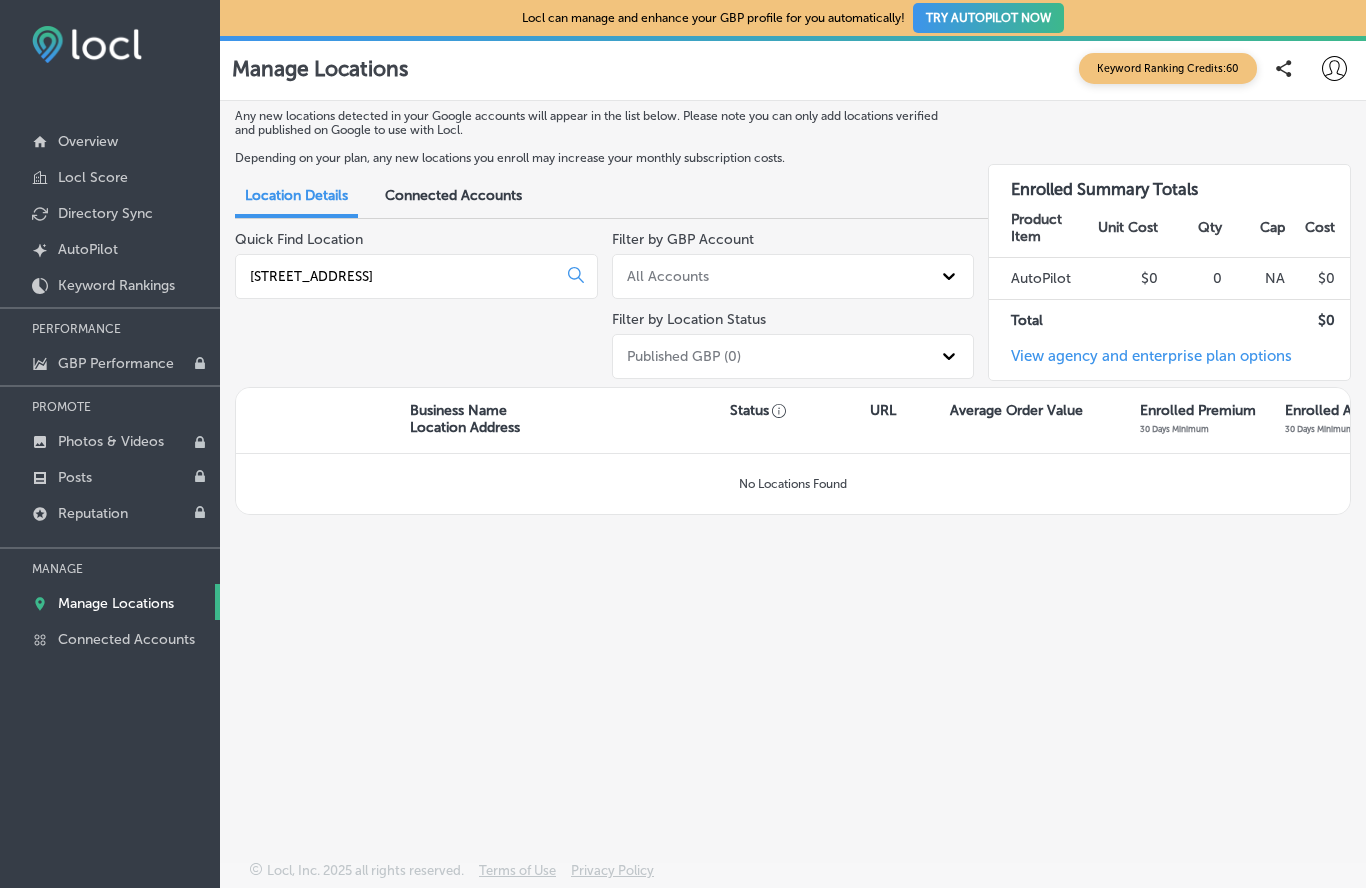 type on "833 SE Main St" 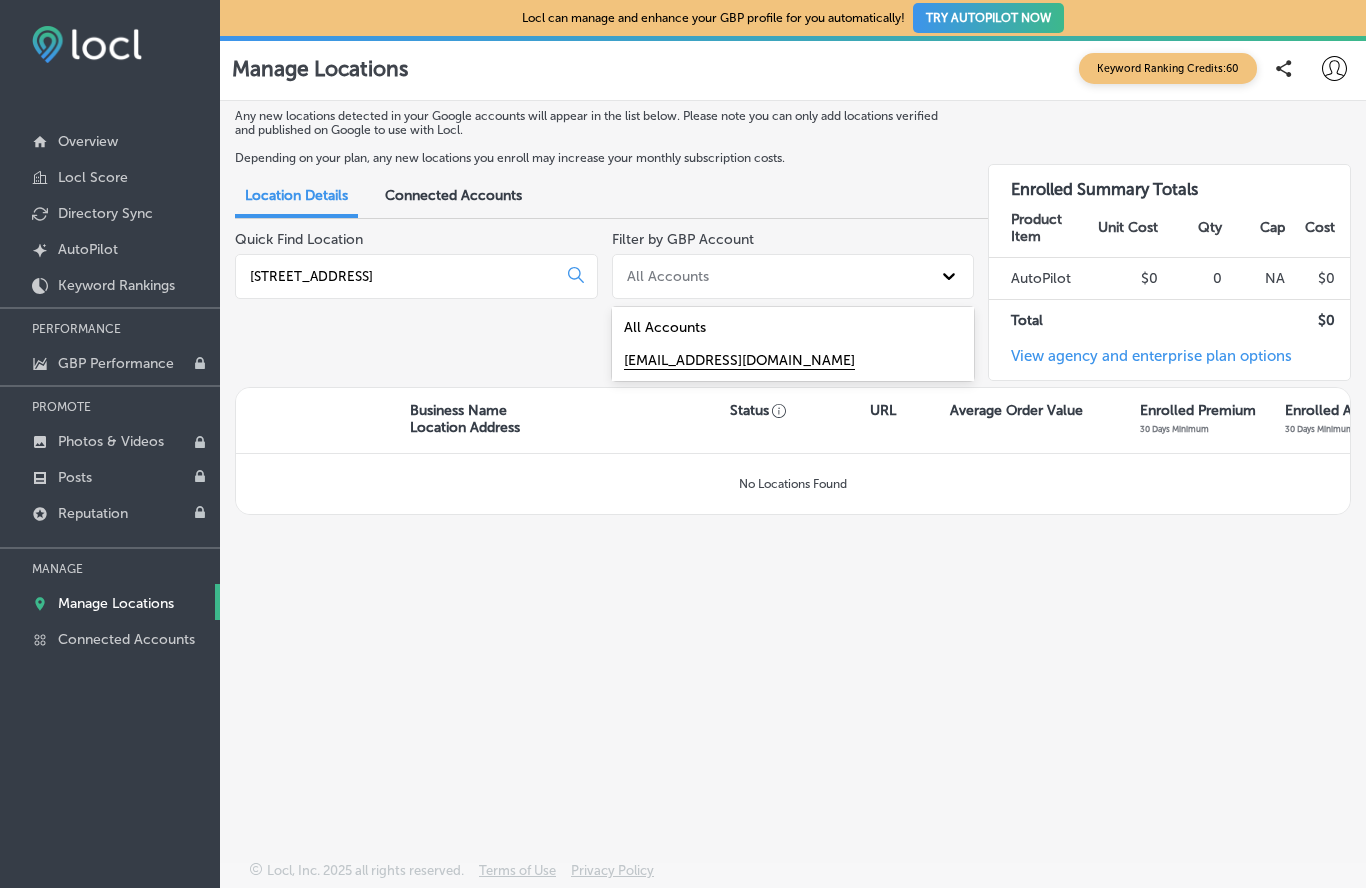 click on "[EMAIL_ADDRESS][DOMAIN_NAME]" at bounding box center (793, 360) 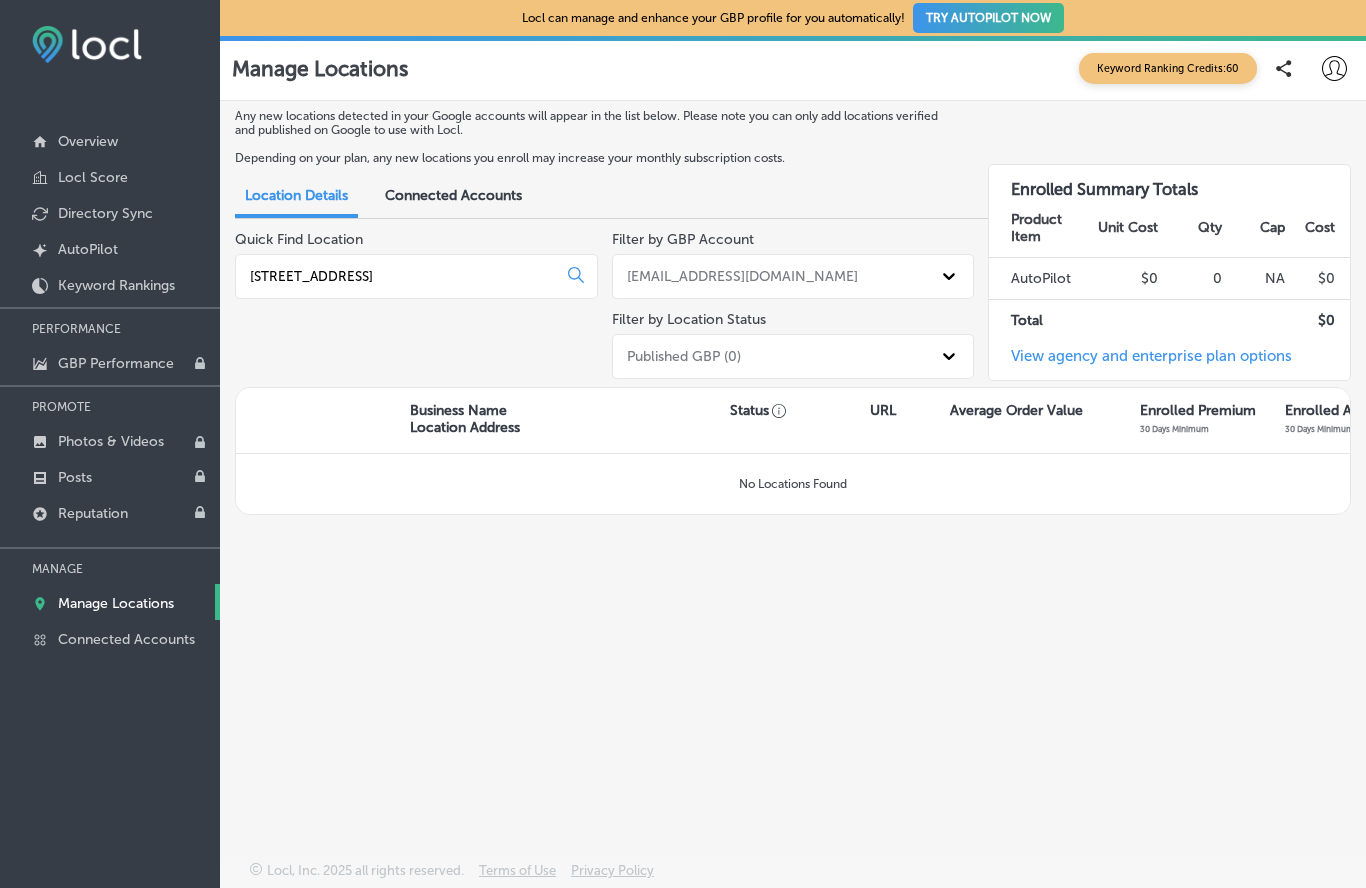 click 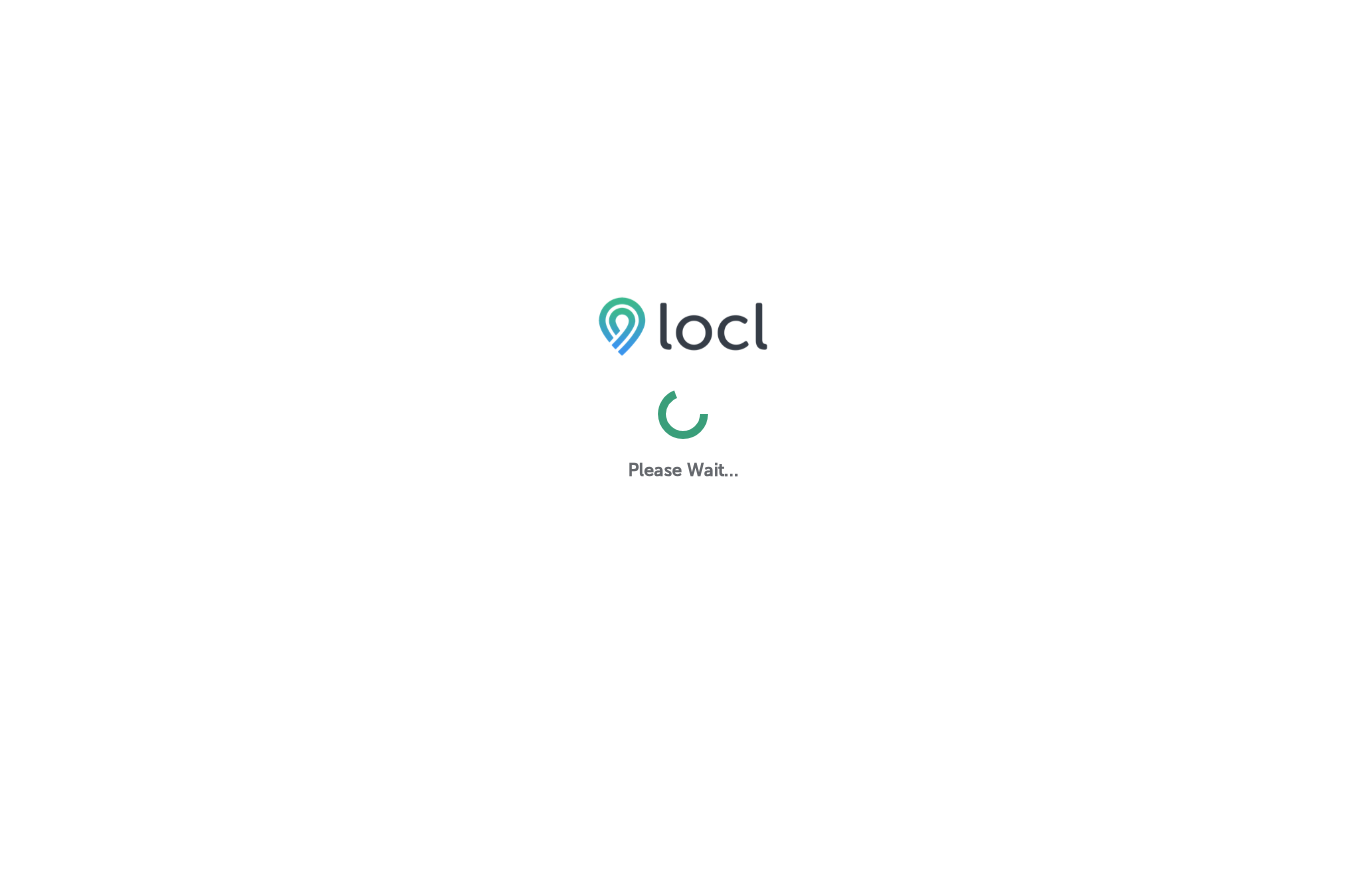 scroll, scrollTop: 0, scrollLeft: 0, axis: both 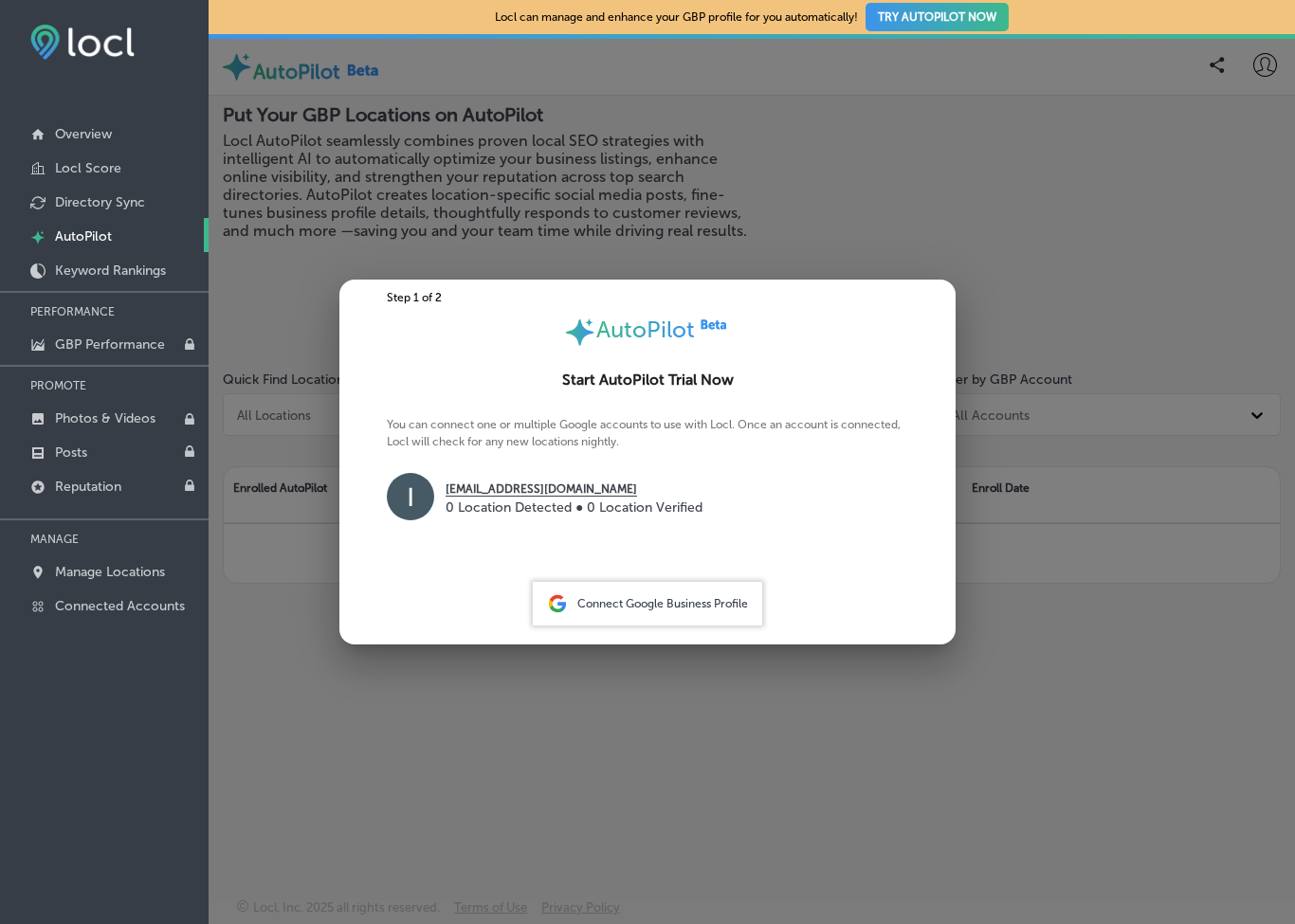 click on "Connect Google Business Profile" at bounding box center (663, 604) 